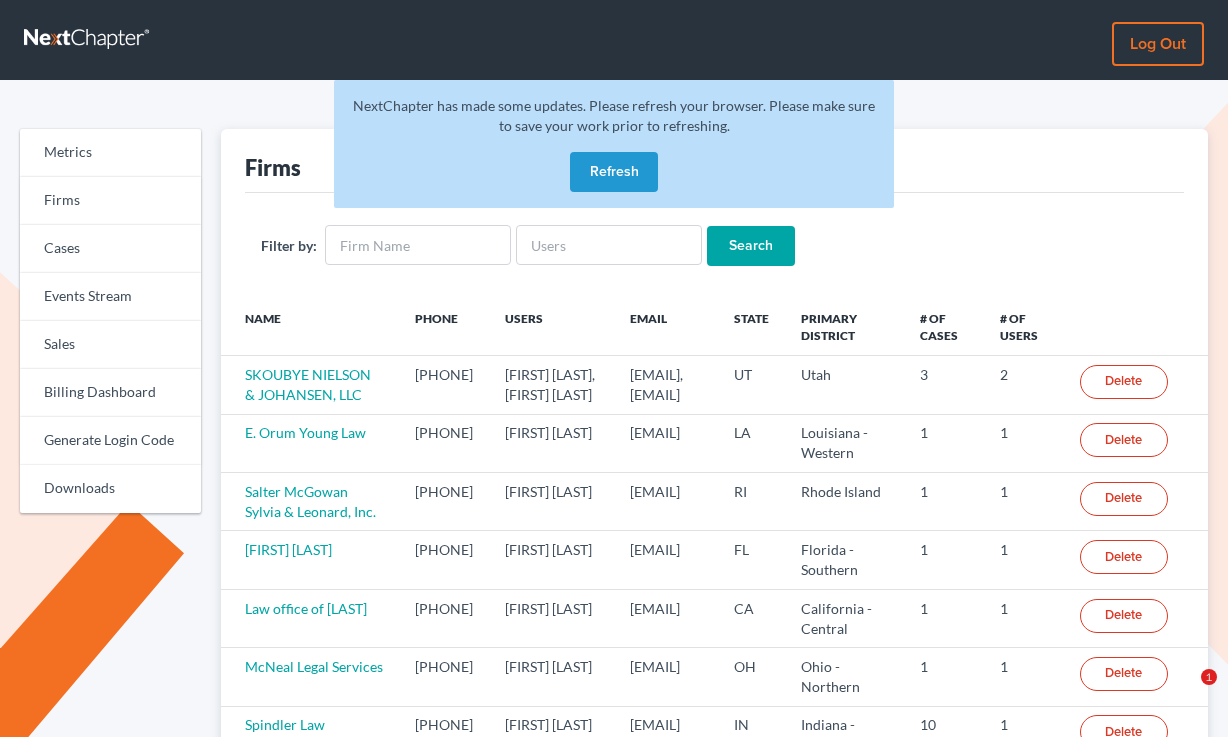 scroll, scrollTop: 0, scrollLeft: 0, axis: both 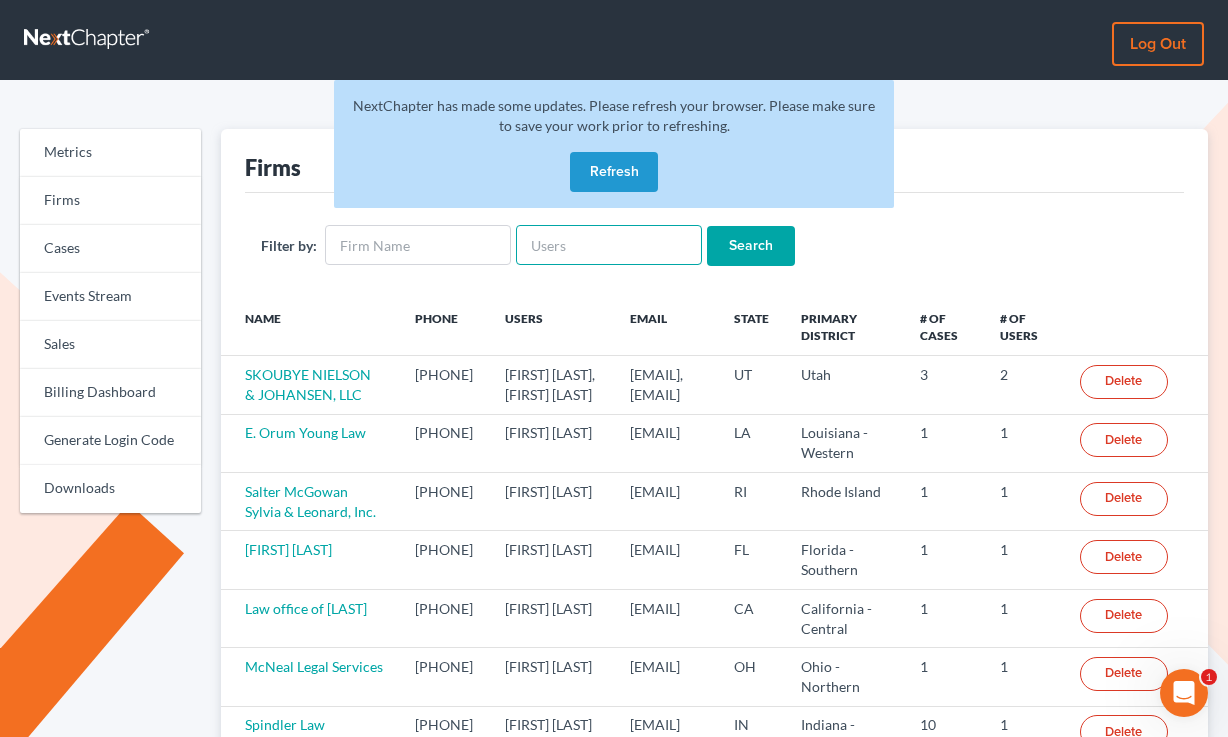 click at bounding box center [609, 245] 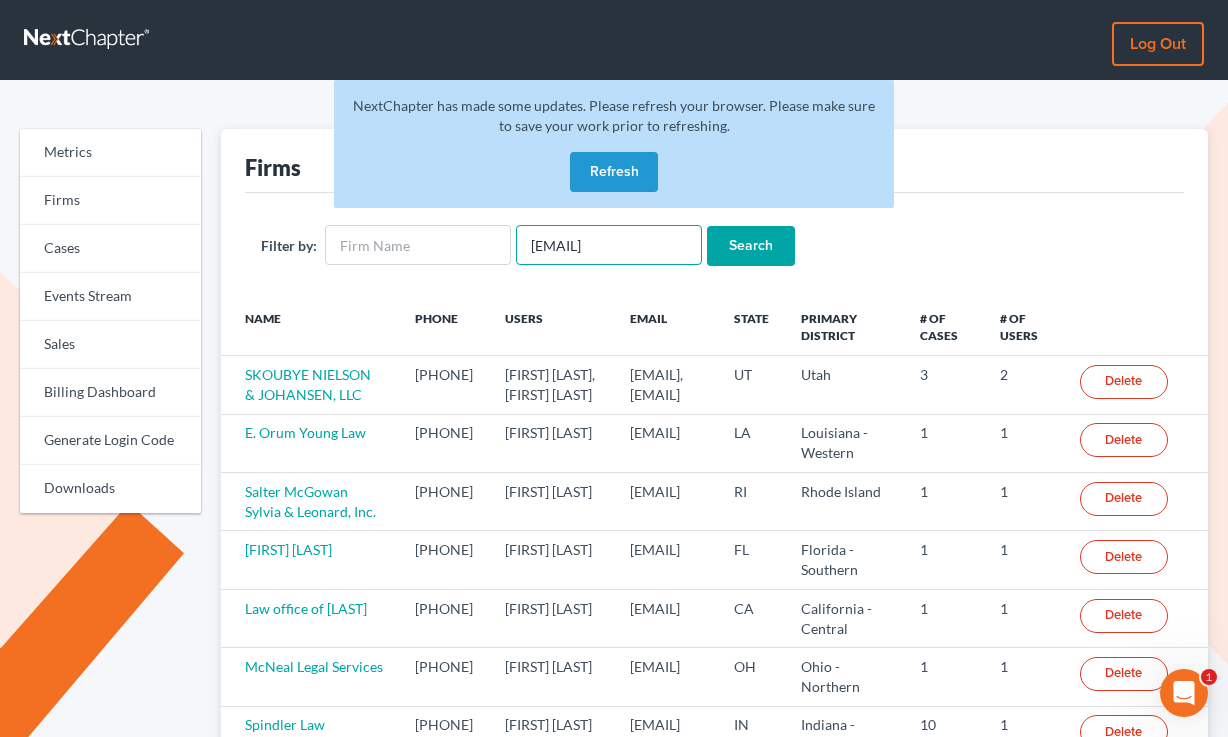 scroll, scrollTop: 0, scrollLeft: 39, axis: horizontal 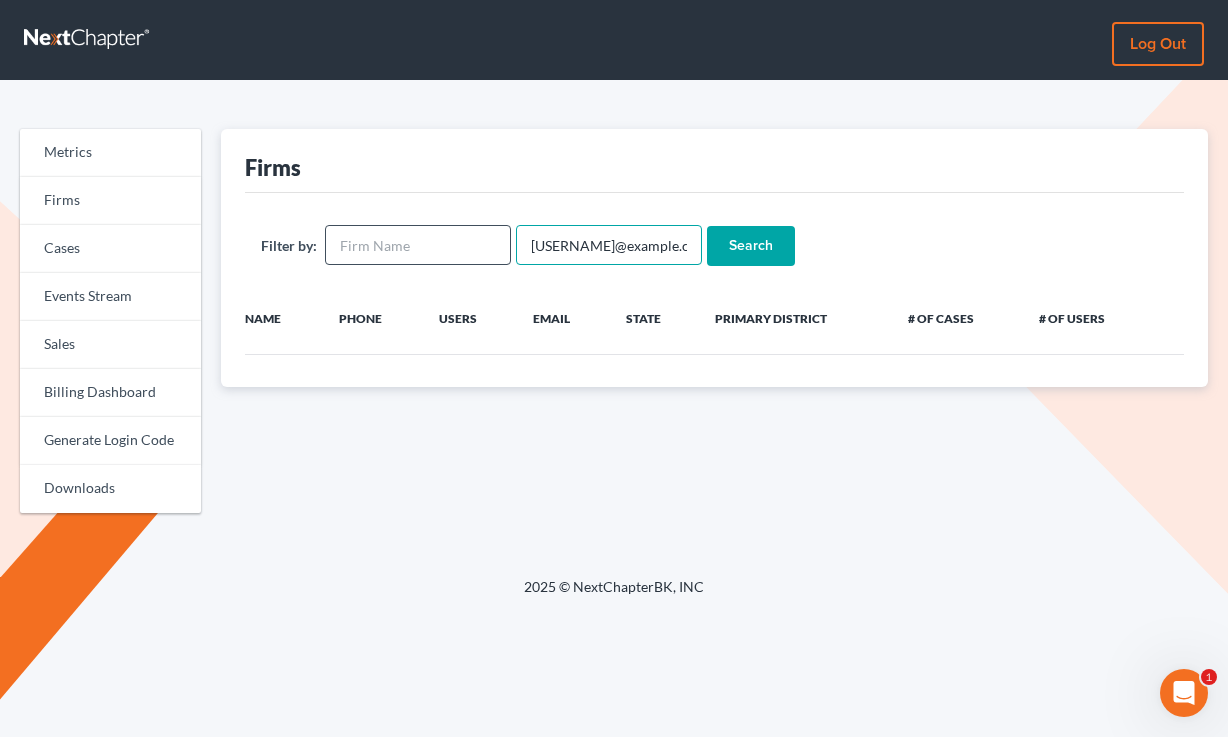 drag, startPoint x: 567, startPoint y: 248, endPoint x: 484, endPoint y: 248, distance: 83 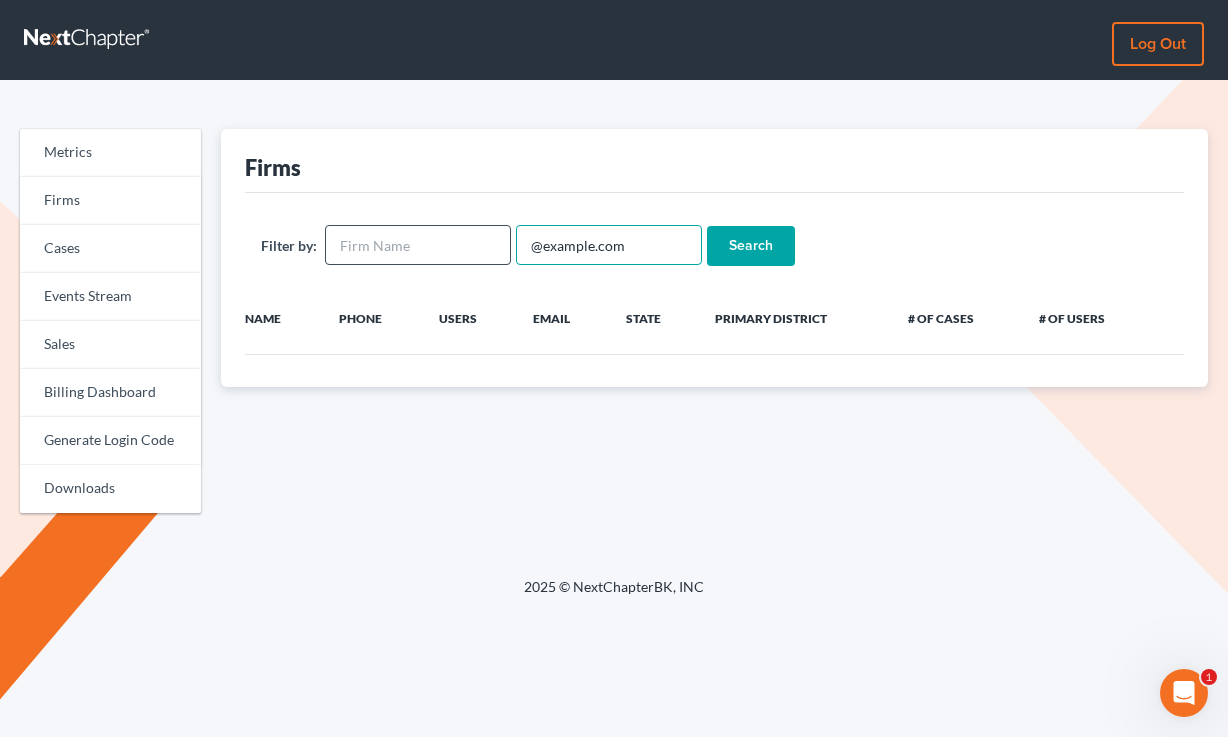 type on "@gourleydebtreleif.com" 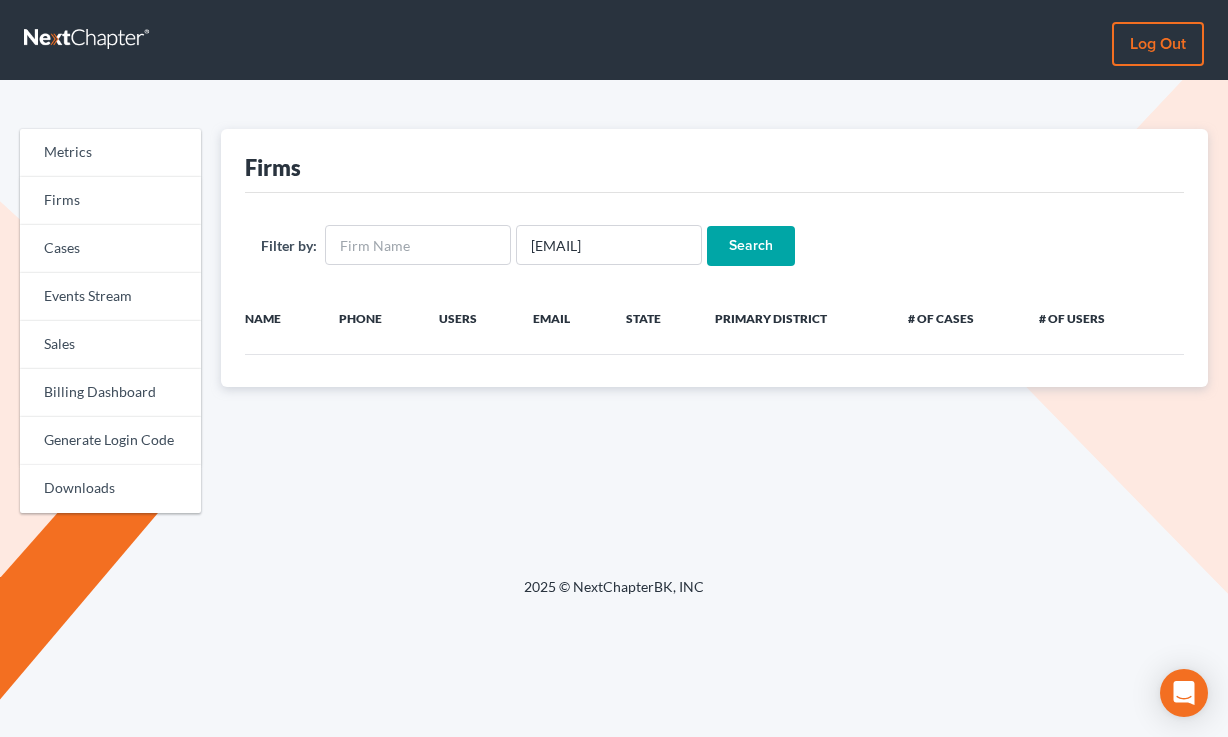 scroll, scrollTop: 0, scrollLeft: 0, axis: both 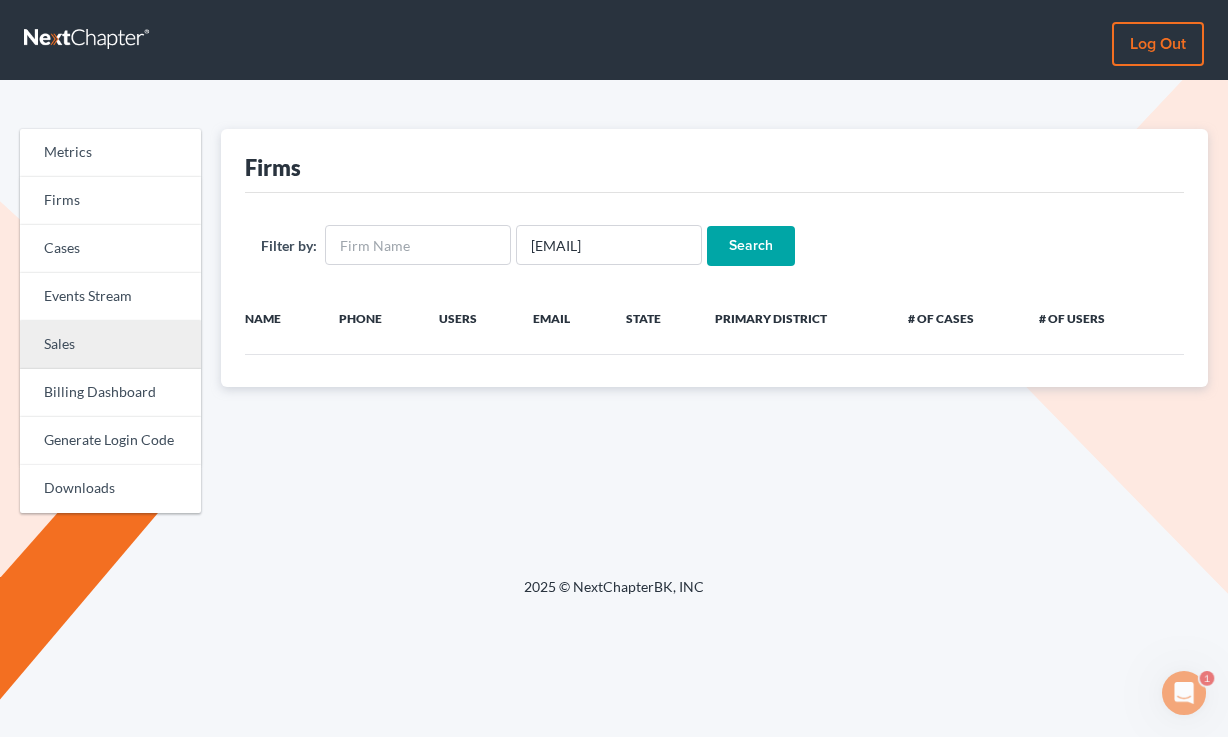 click on "Sales" at bounding box center [110, 345] 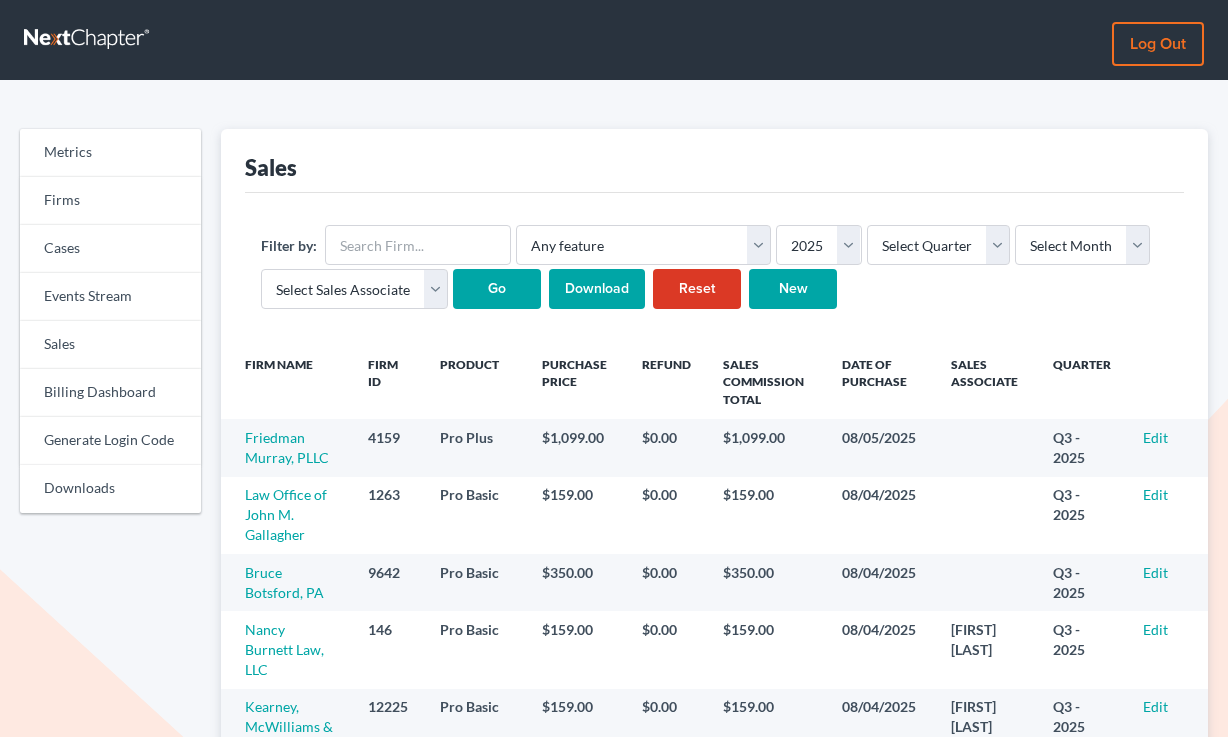 scroll, scrollTop: 0, scrollLeft: 0, axis: both 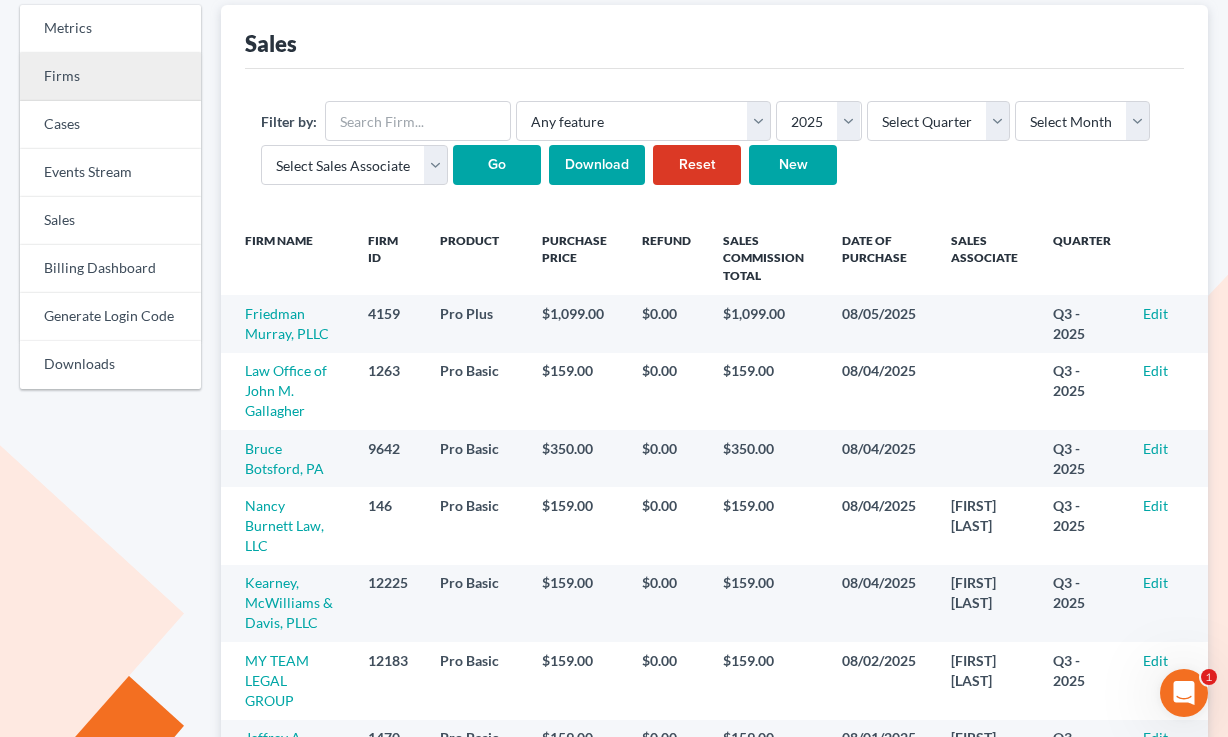 click on "Firms" at bounding box center (110, 77) 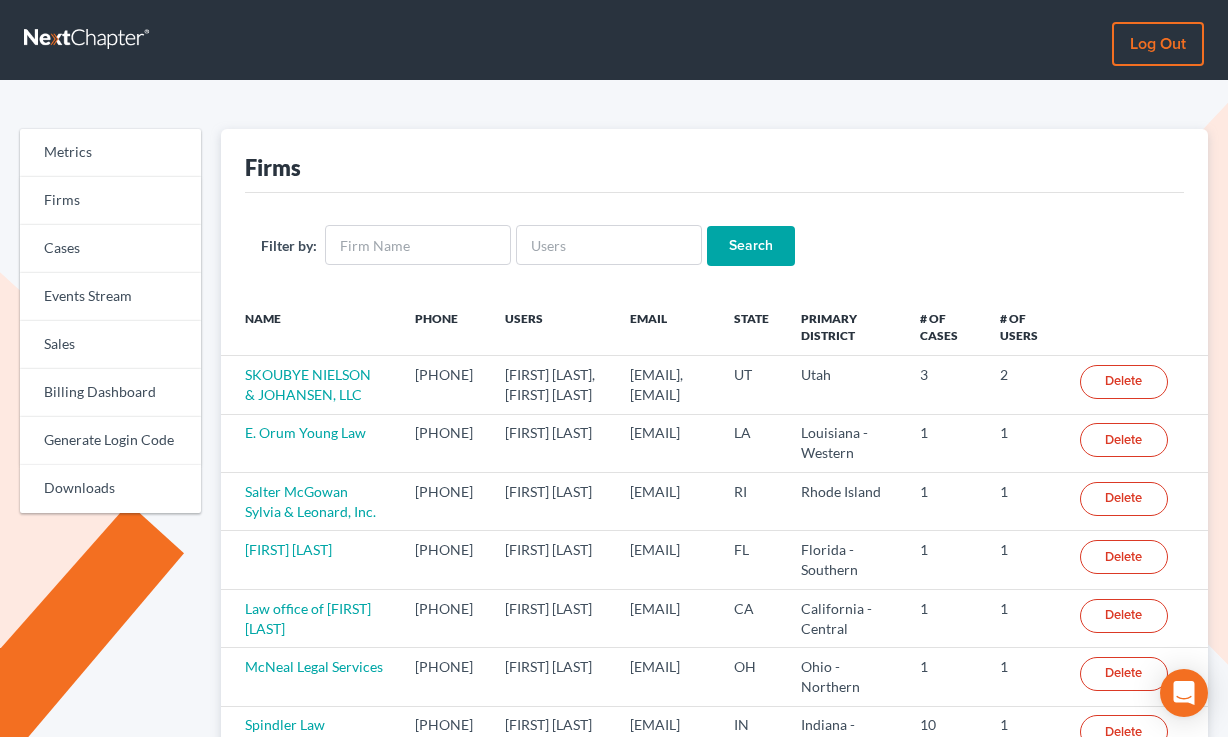 scroll, scrollTop: 0, scrollLeft: 0, axis: both 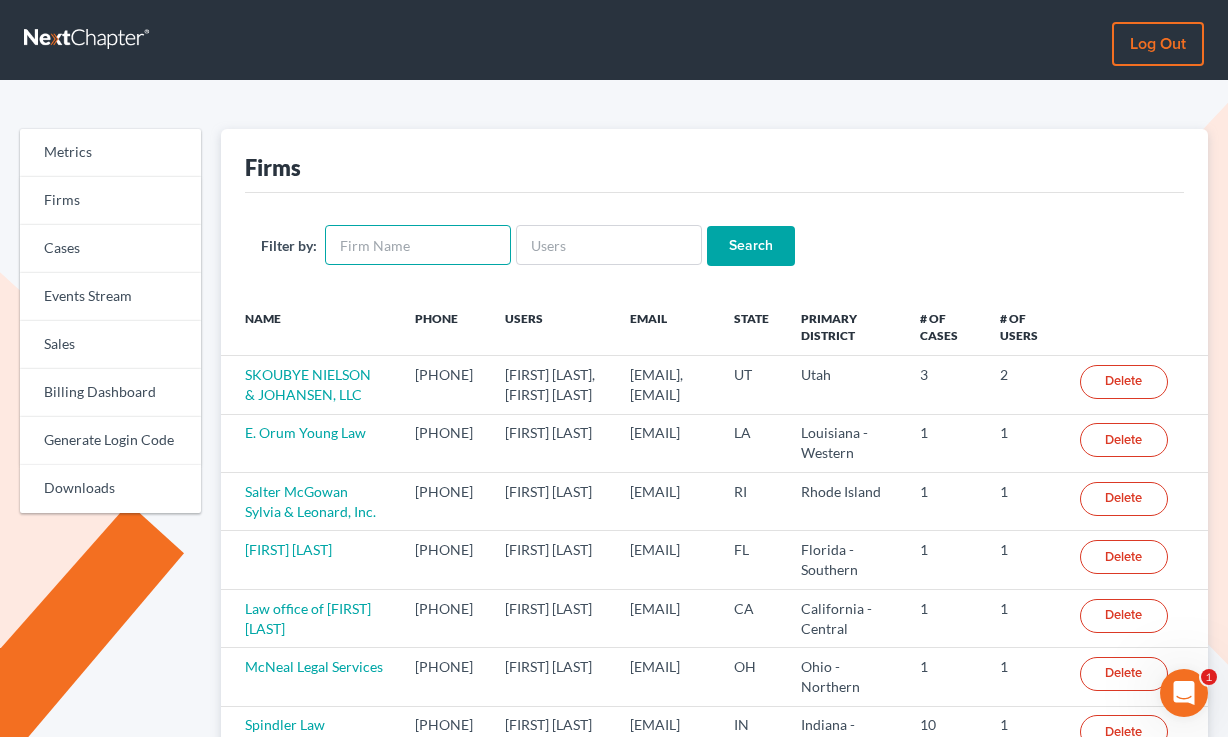 click at bounding box center (418, 245) 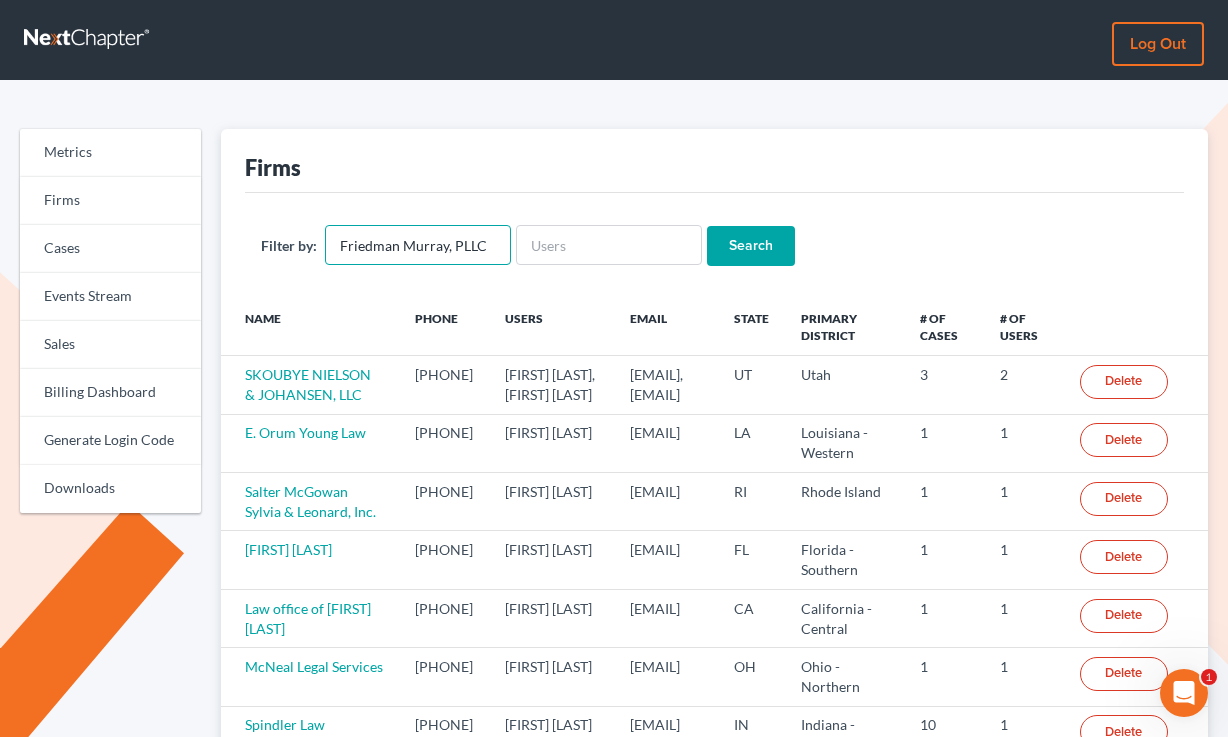 type on "Friedman Murray, PLLC" 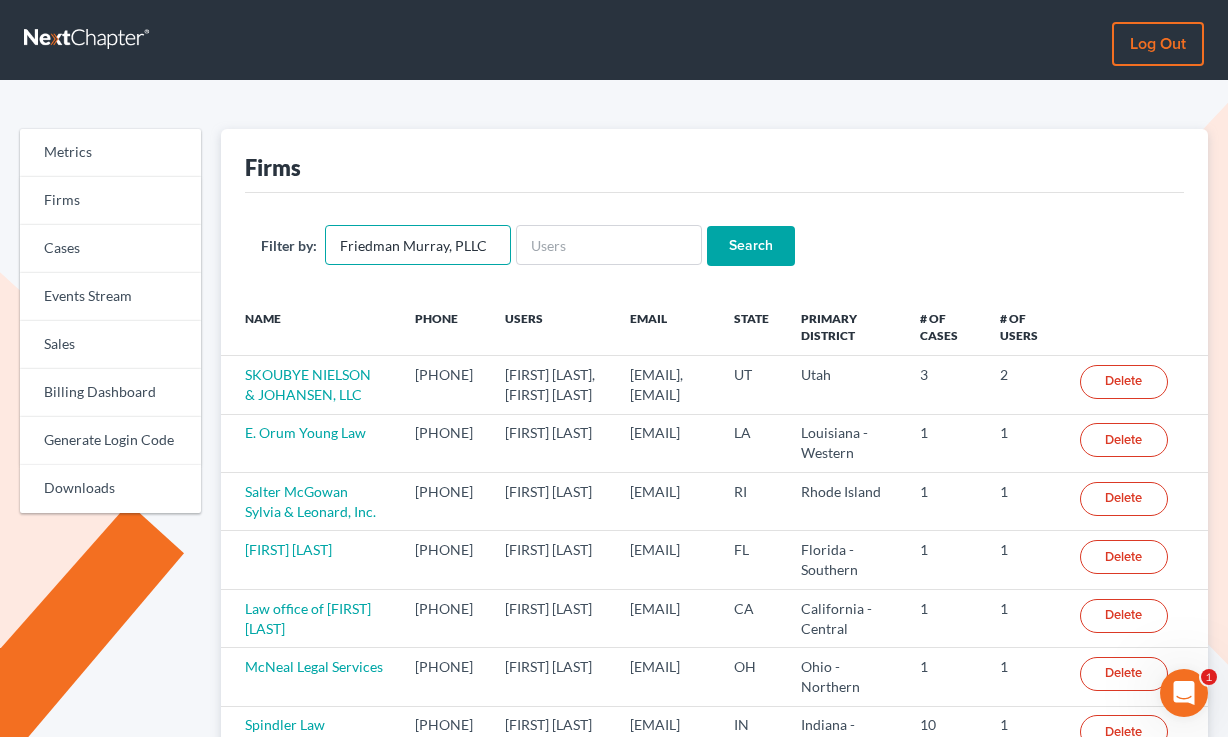 click on "Search" at bounding box center [751, 246] 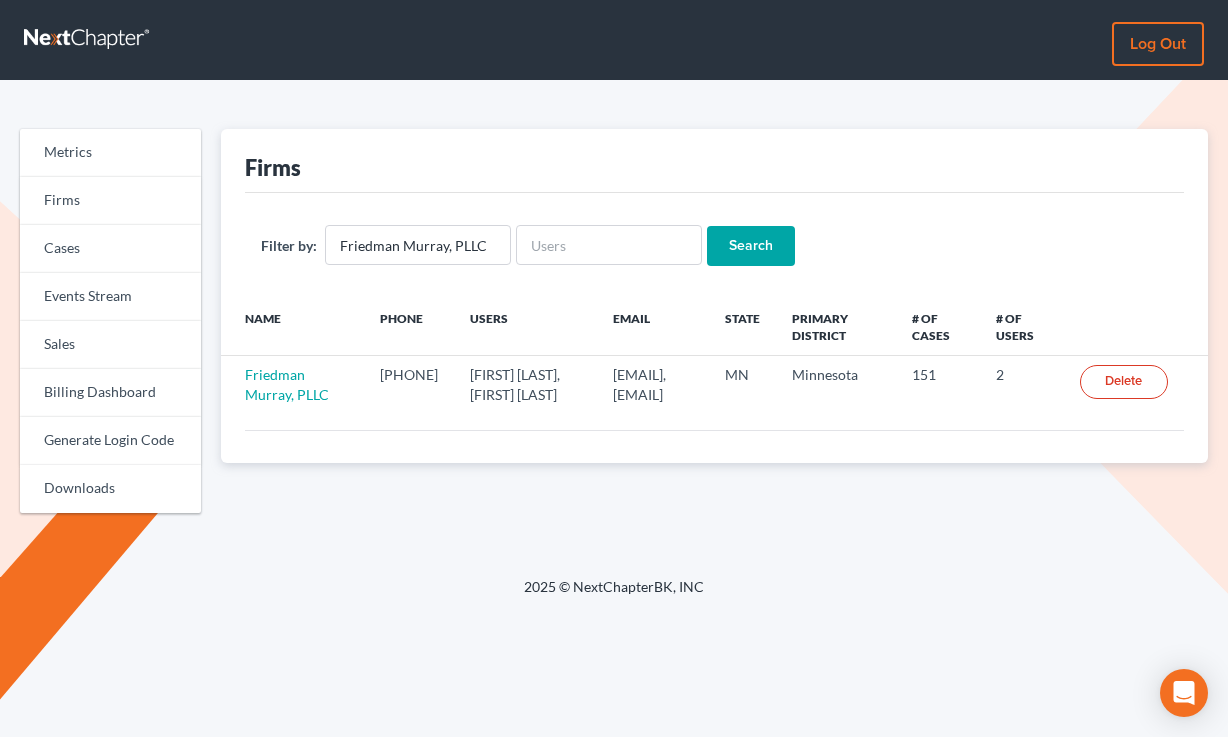scroll, scrollTop: 0, scrollLeft: 0, axis: both 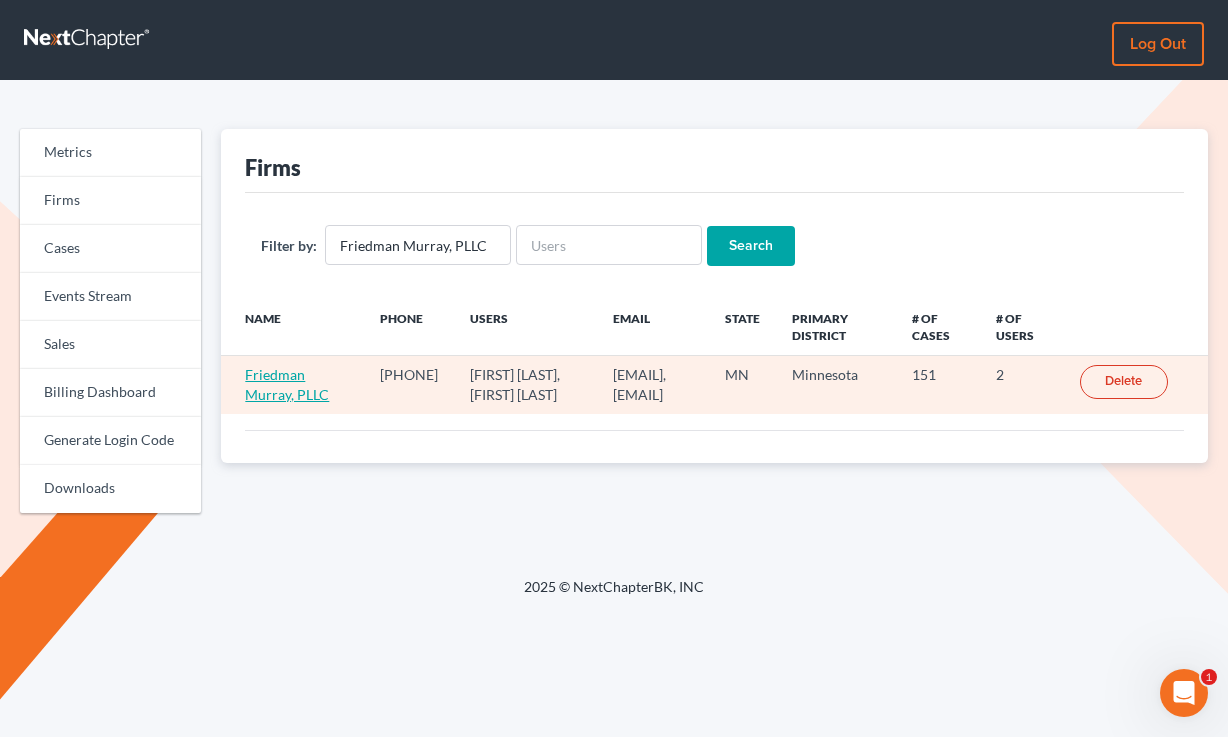 click on "Friedman Murray, PLLC" at bounding box center (287, 384) 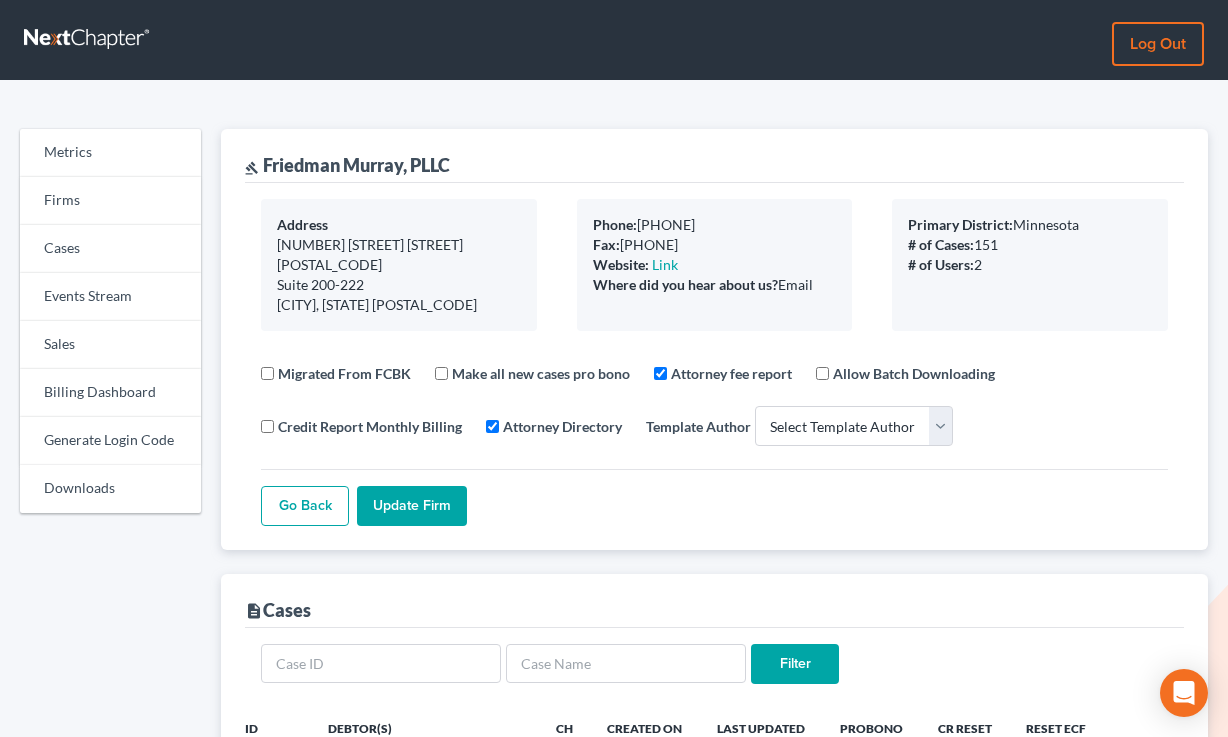 select 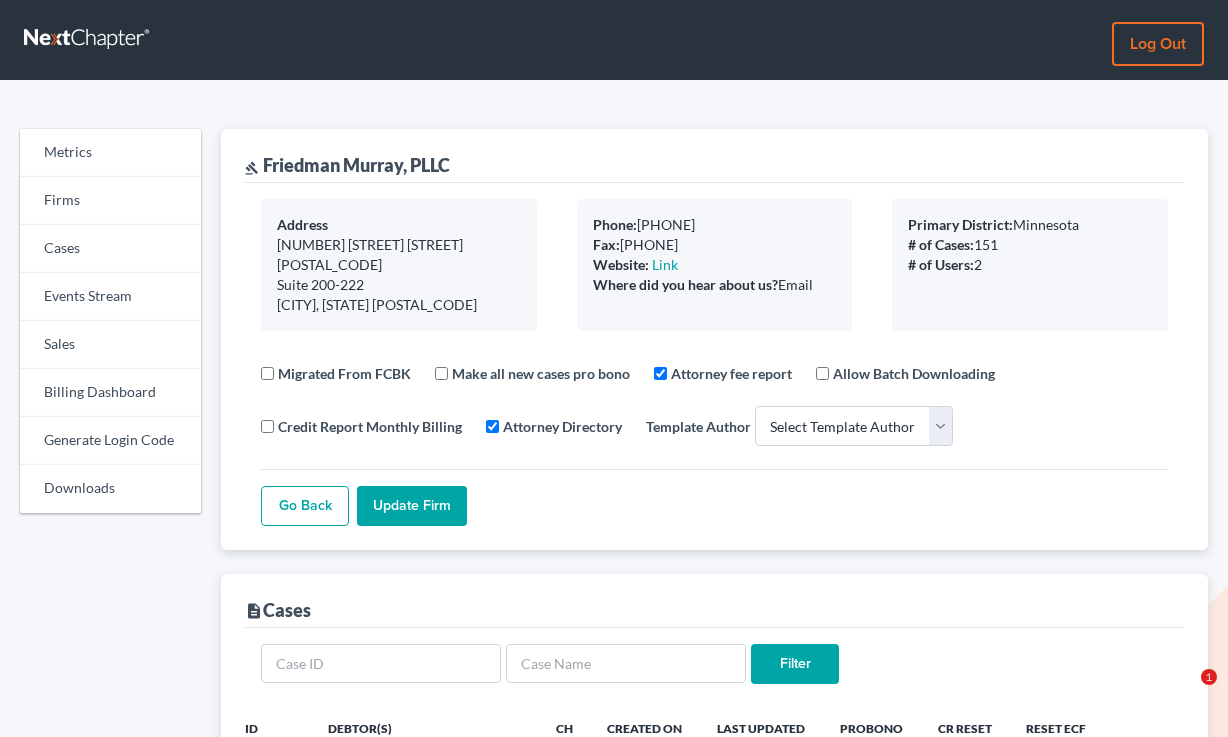 scroll, scrollTop: 166, scrollLeft: 0, axis: vertical 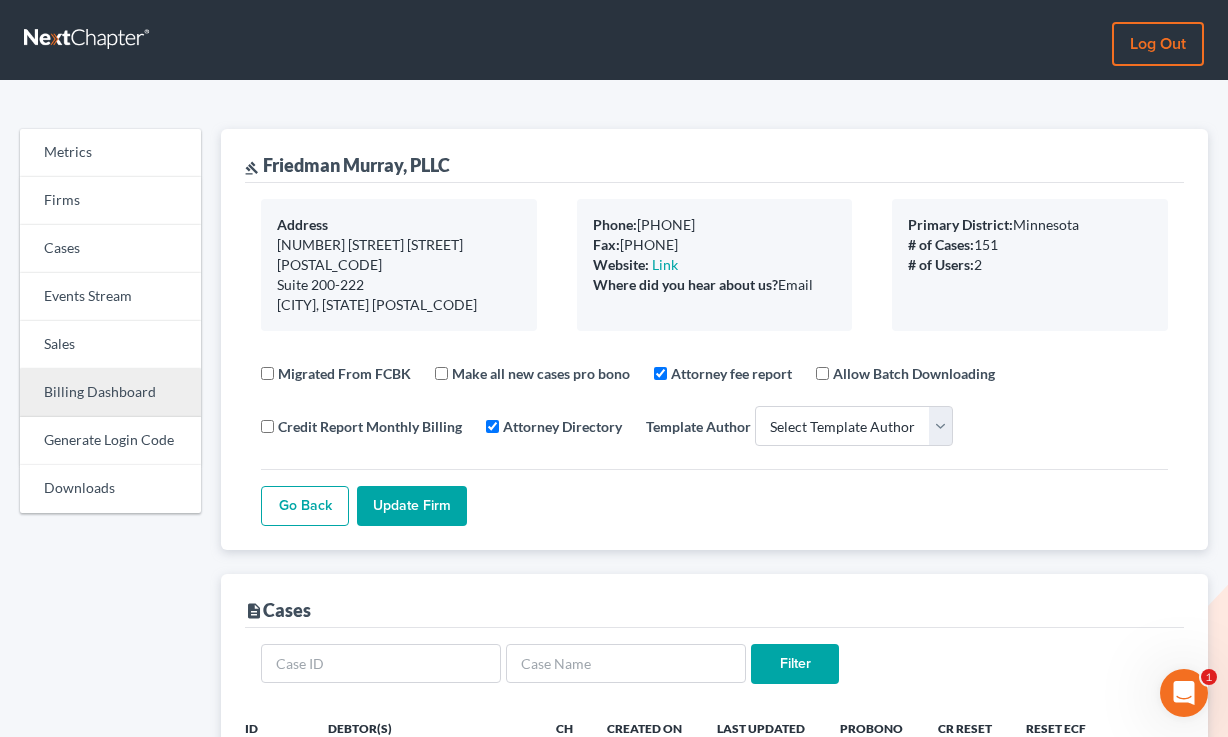 click on "Billing Dashboard" at bounding box center [110, 393] 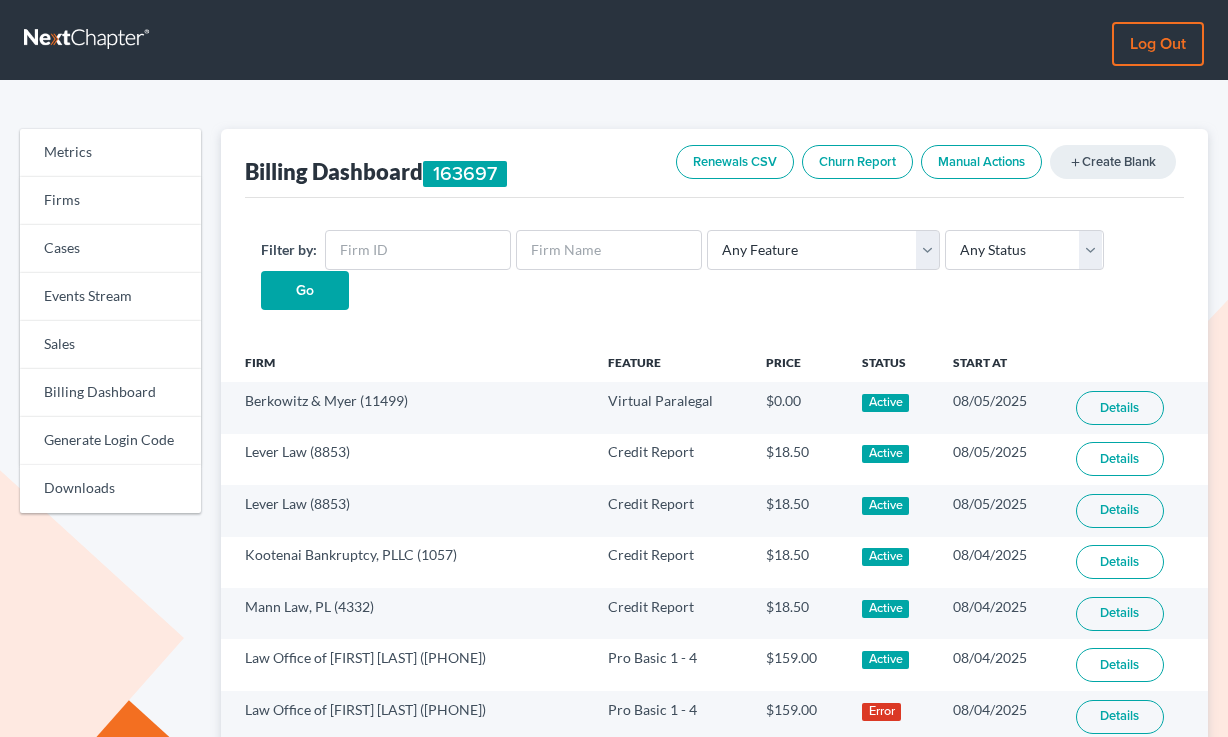 scroll, scrollTop: 0, scrollLeft: 0, axis: both 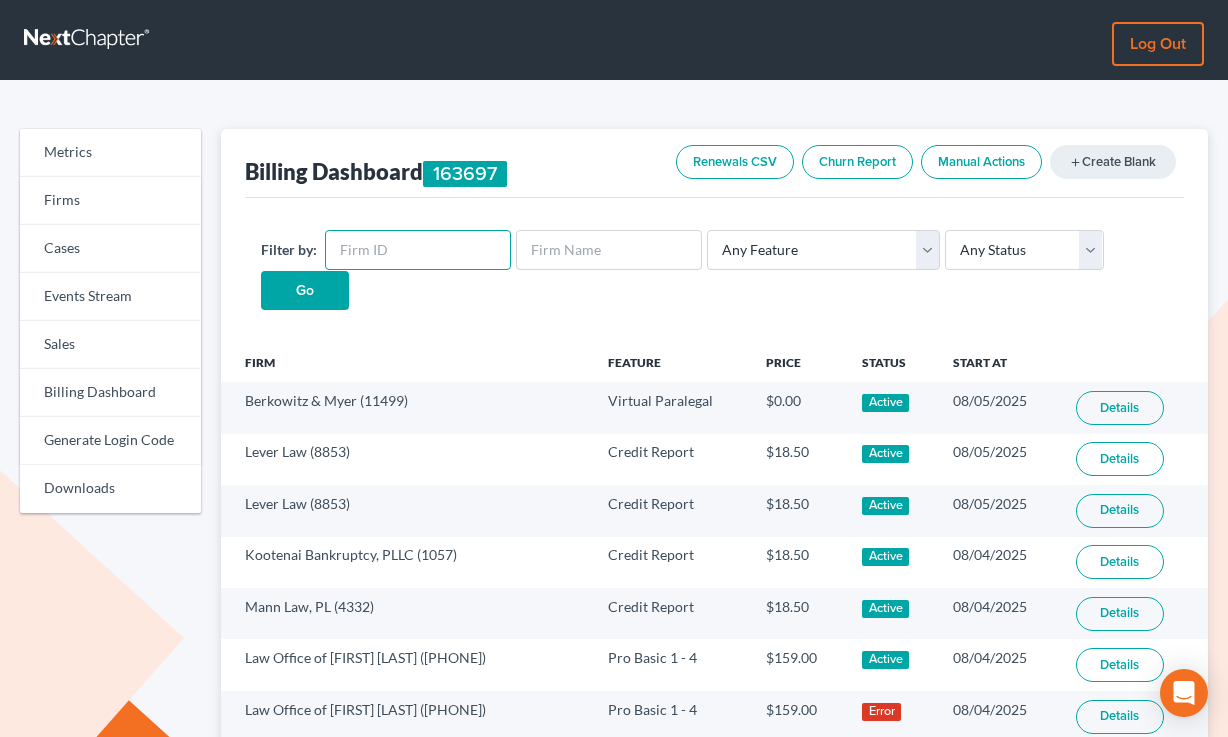 click at bounding box center [418, 250] 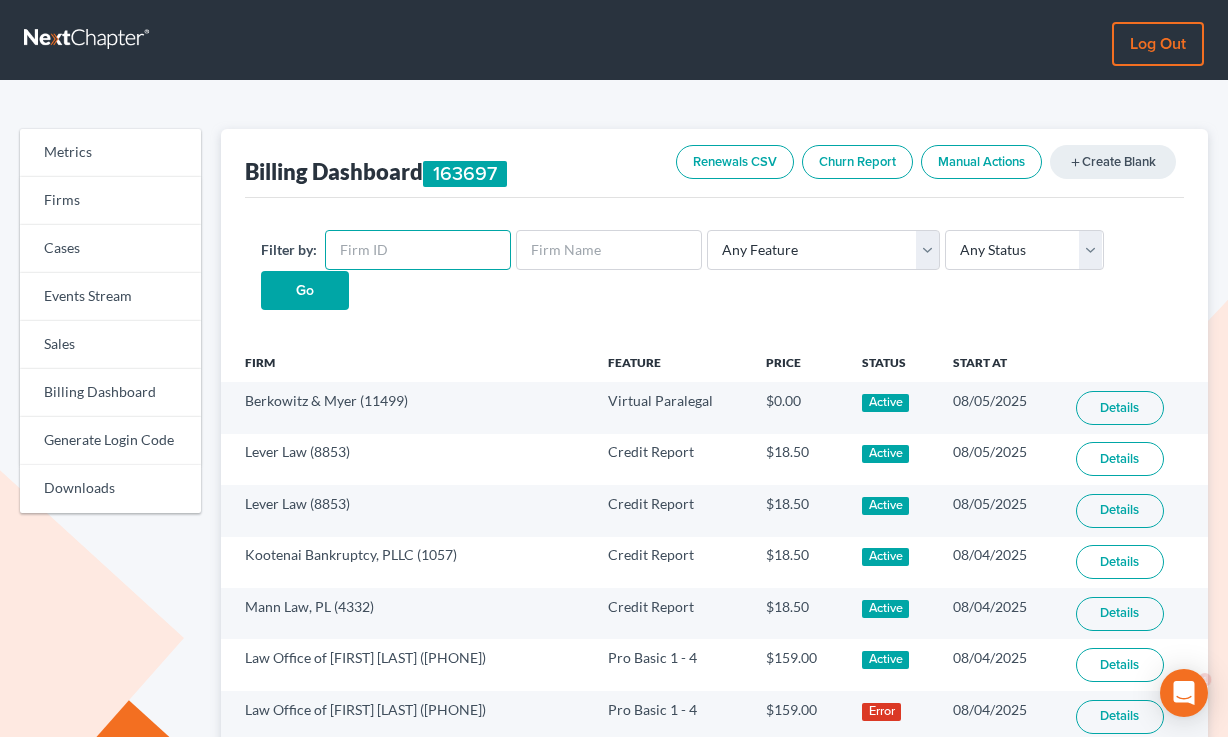 scroll, scrollTop: 0, scrollLeft: 0, axis: both 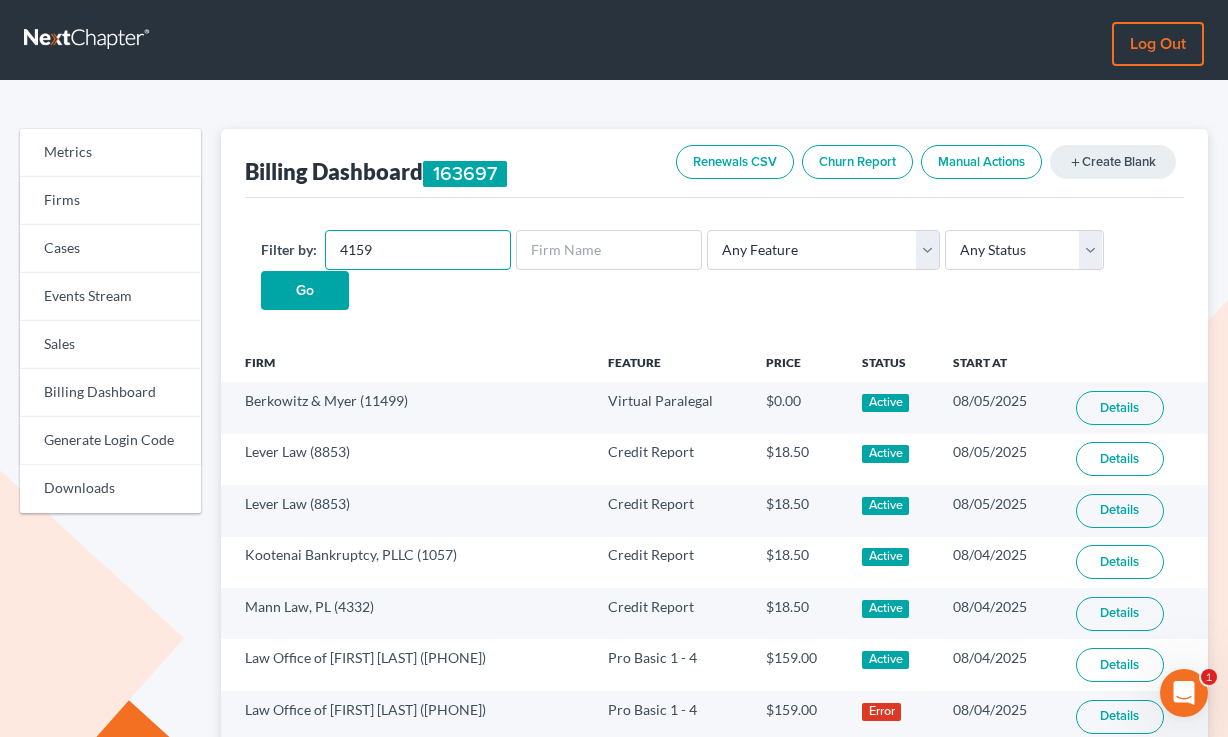 type on "4159" 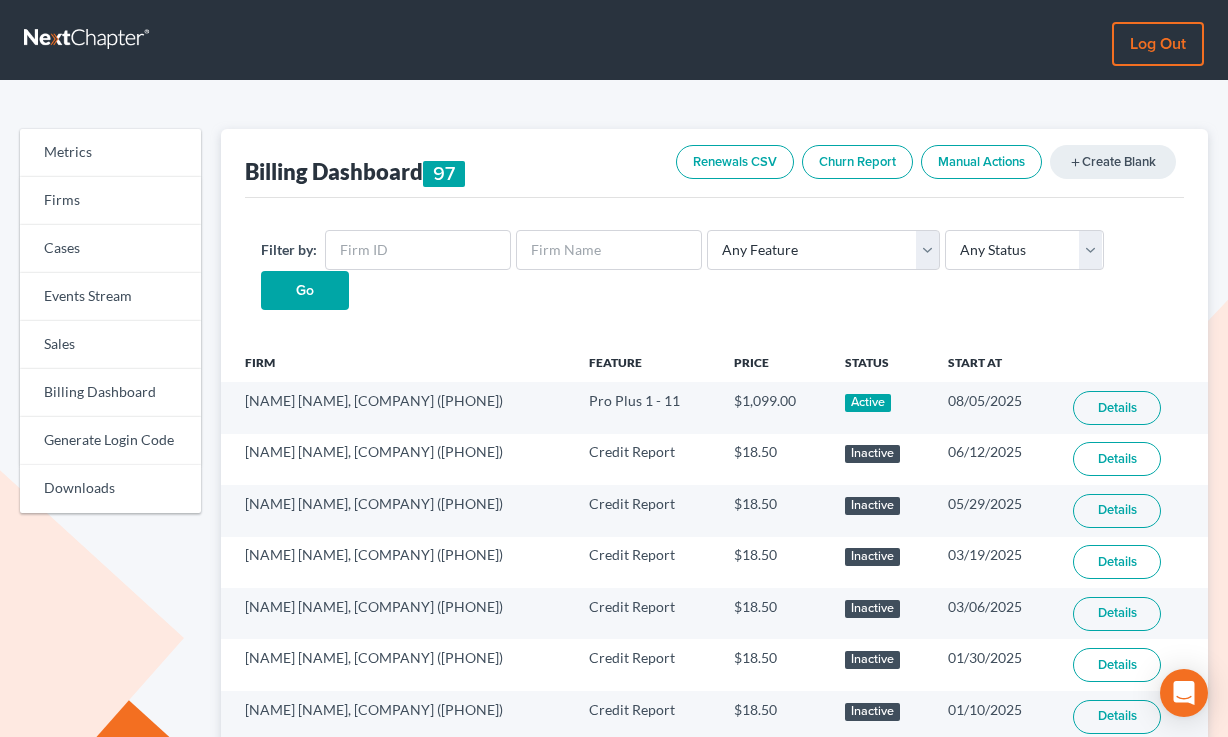 scroll, scrollTop: 0, scrollLeft: 0, axis: both 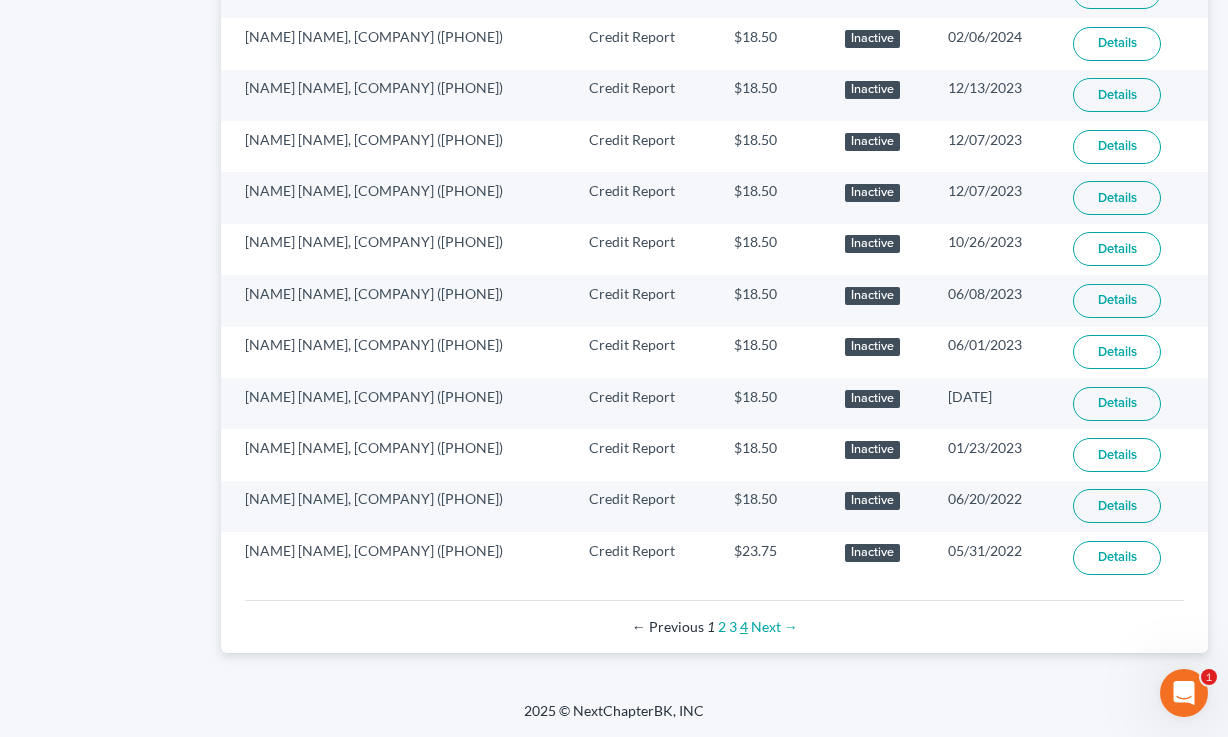 click on "4" at bounding box center (744, 626) 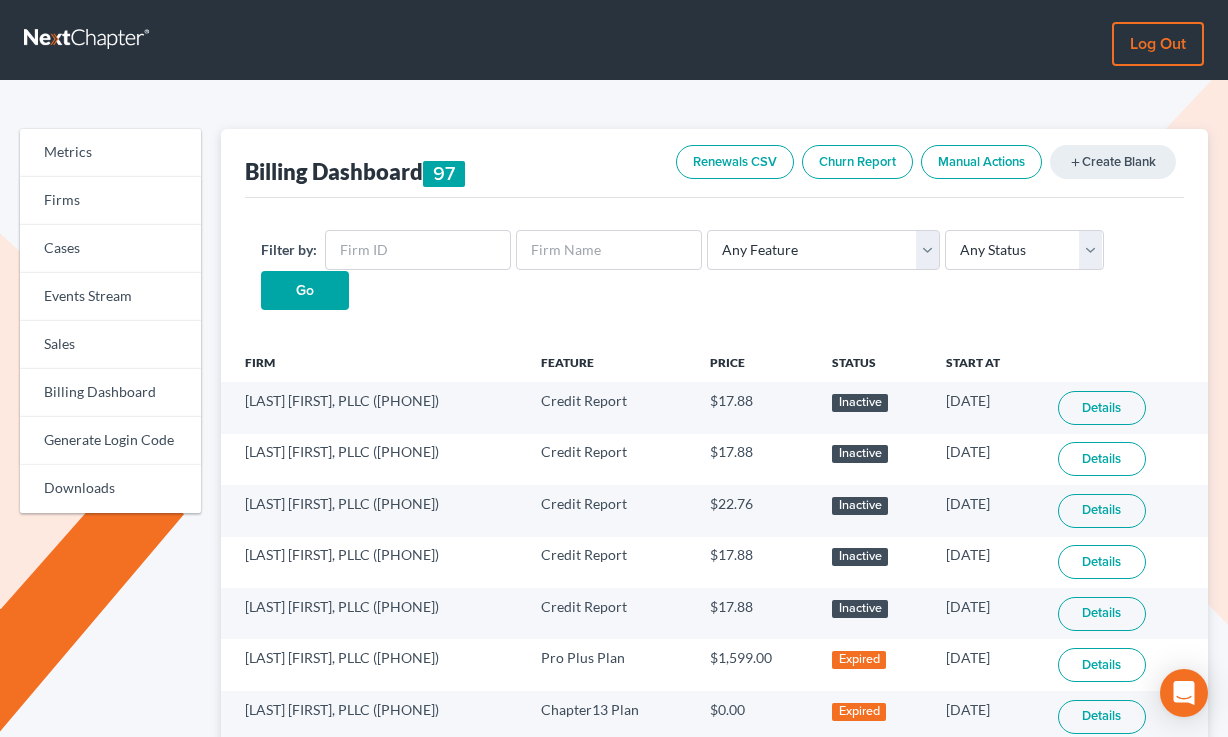 scroll, scrollTop: 159, scrollLeft: 0, axis: vertical 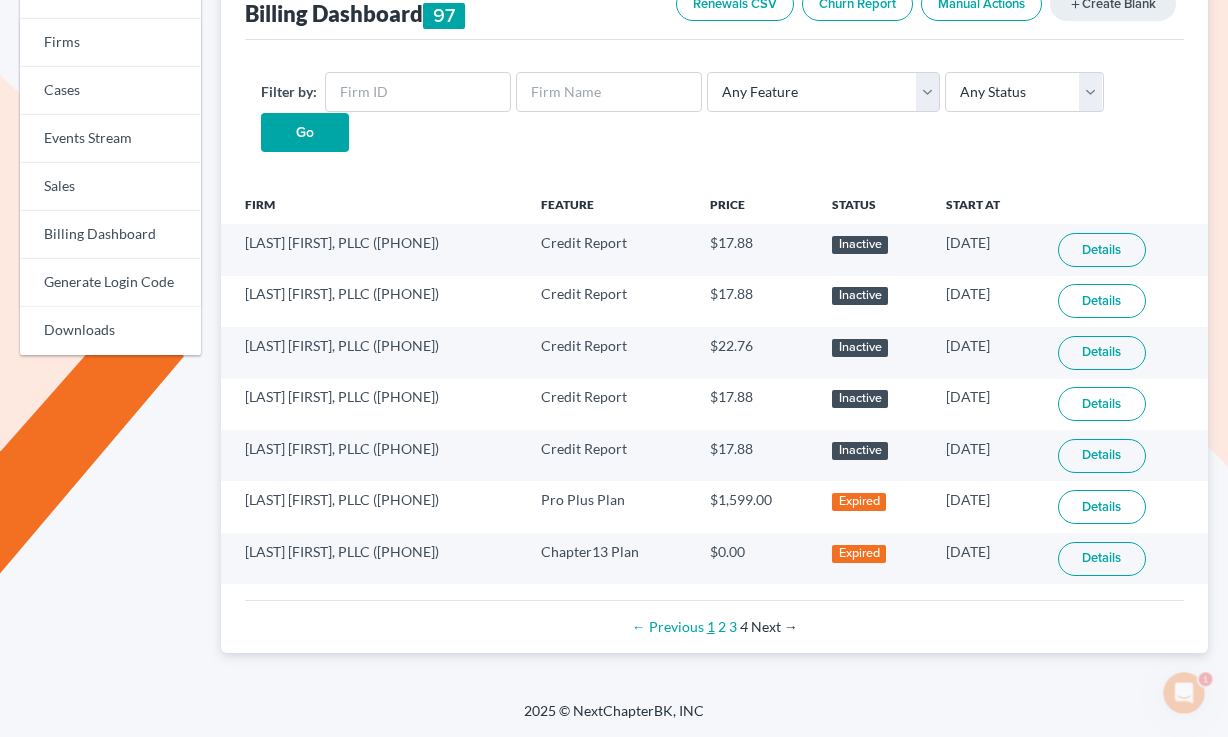 click on "1" at bounding box center (711, 626) 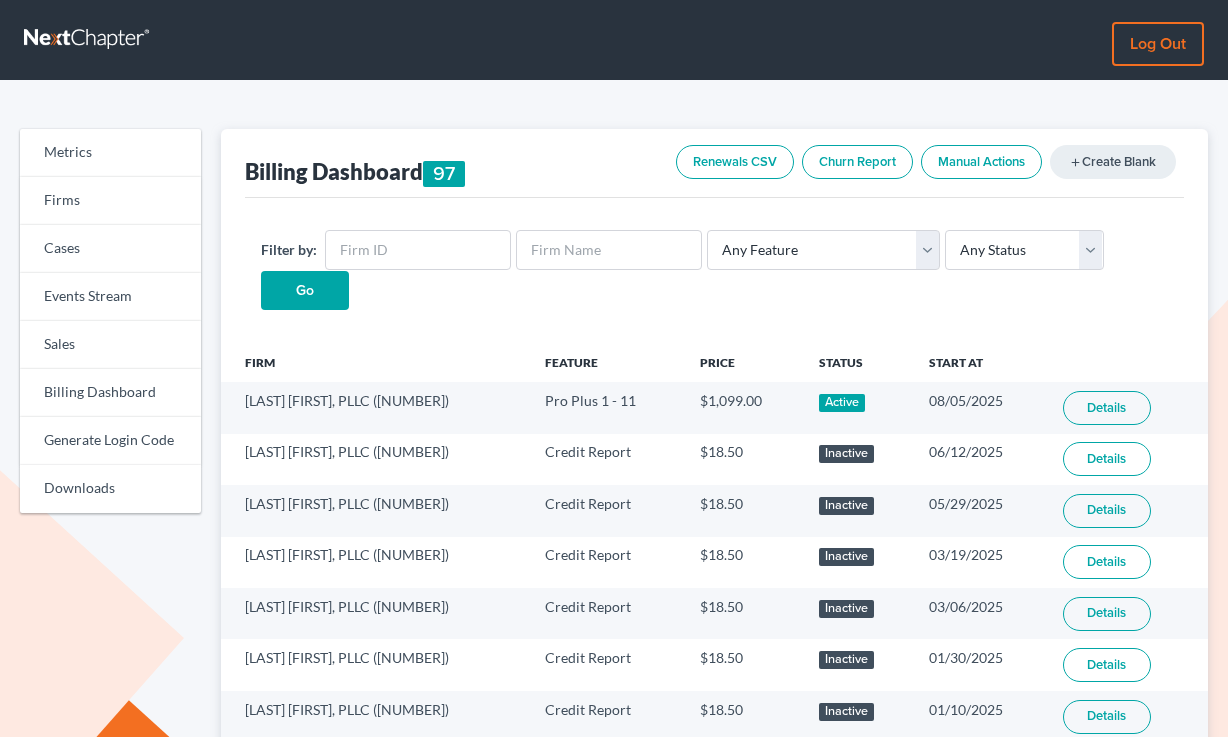 scroll, scrollTop: 0, scrollLeft: 0, axis: both 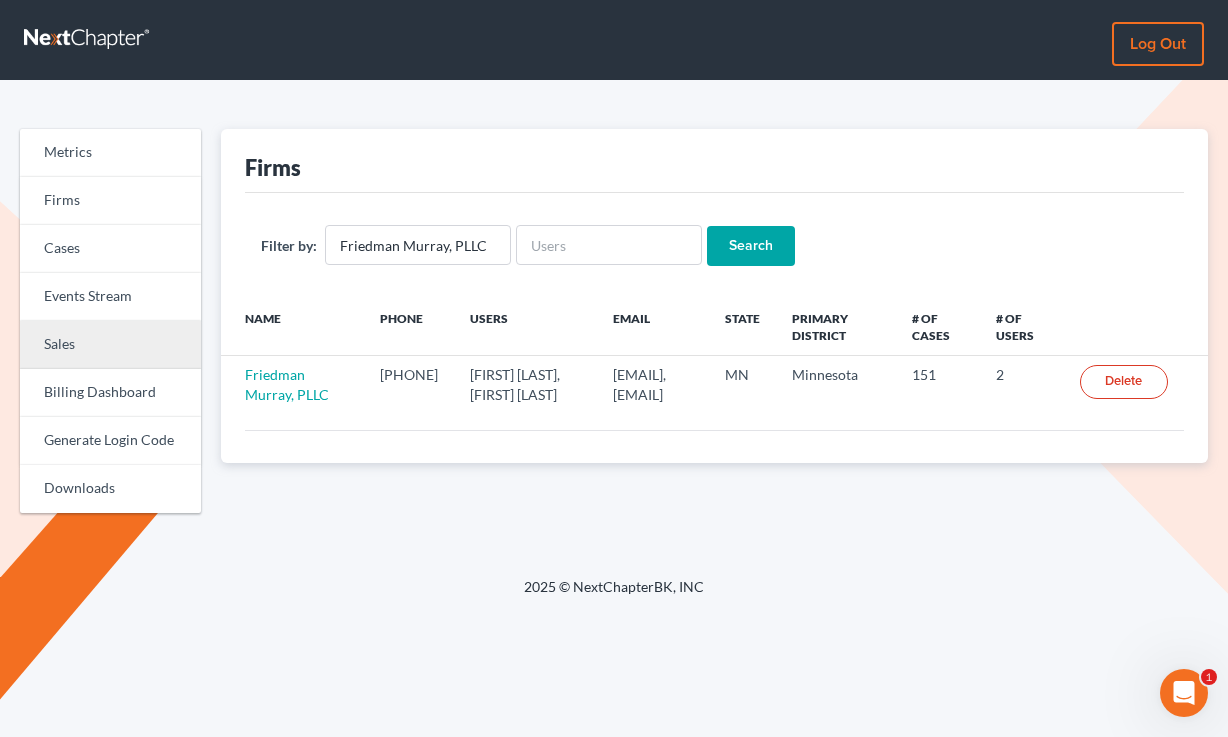 click on "Sales" at bounding box center [110, 345] 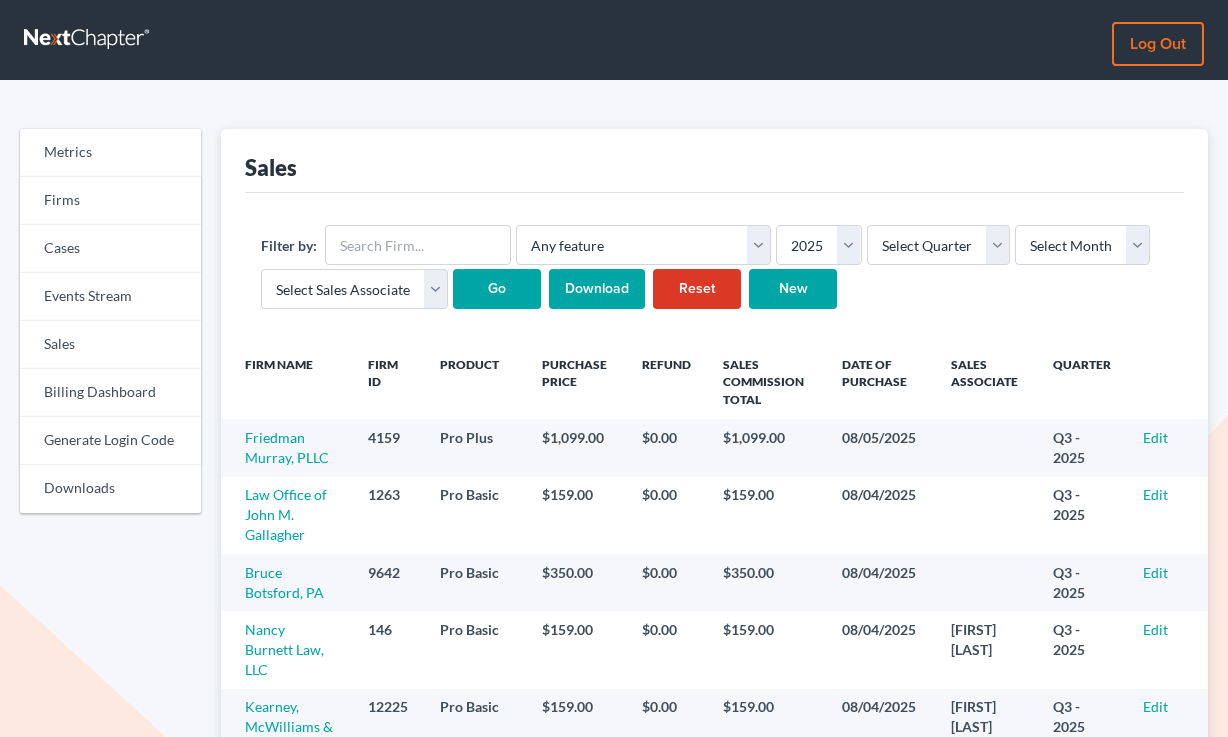 scroll, scrollTop: 0, scrollLeft: 0, axis: both 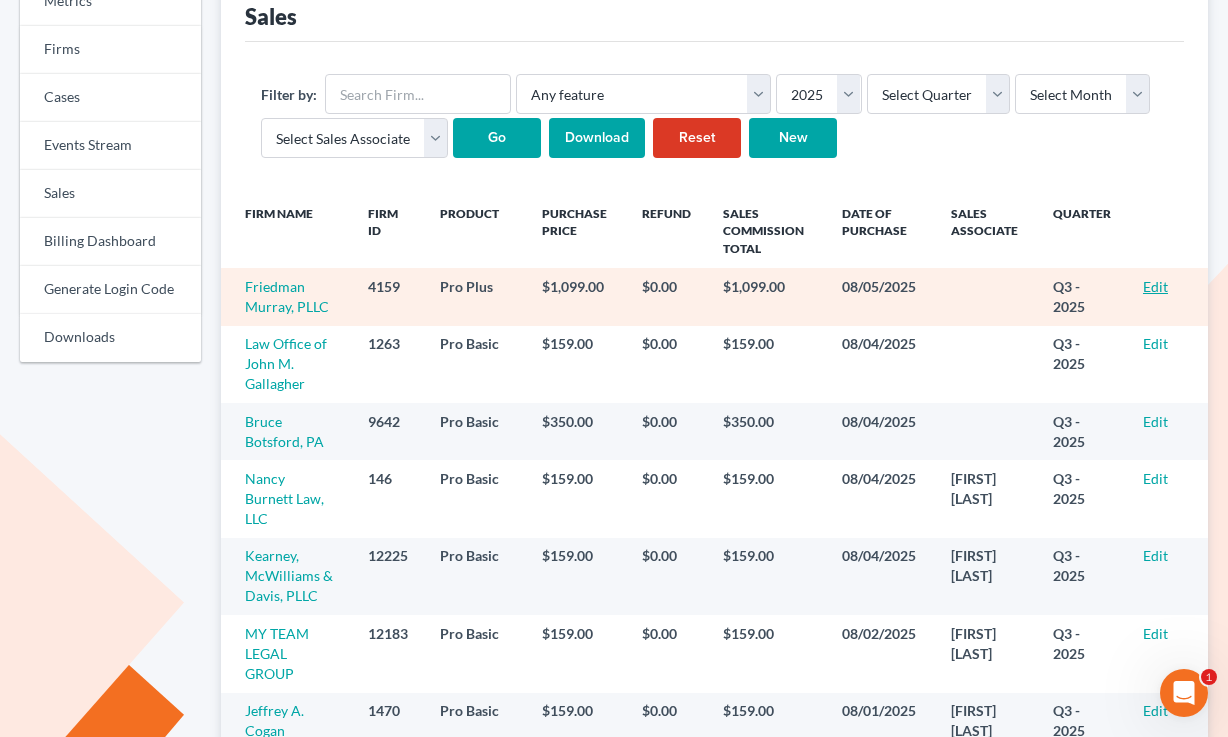 click on "Edit" at bounding box center (1155, 286) 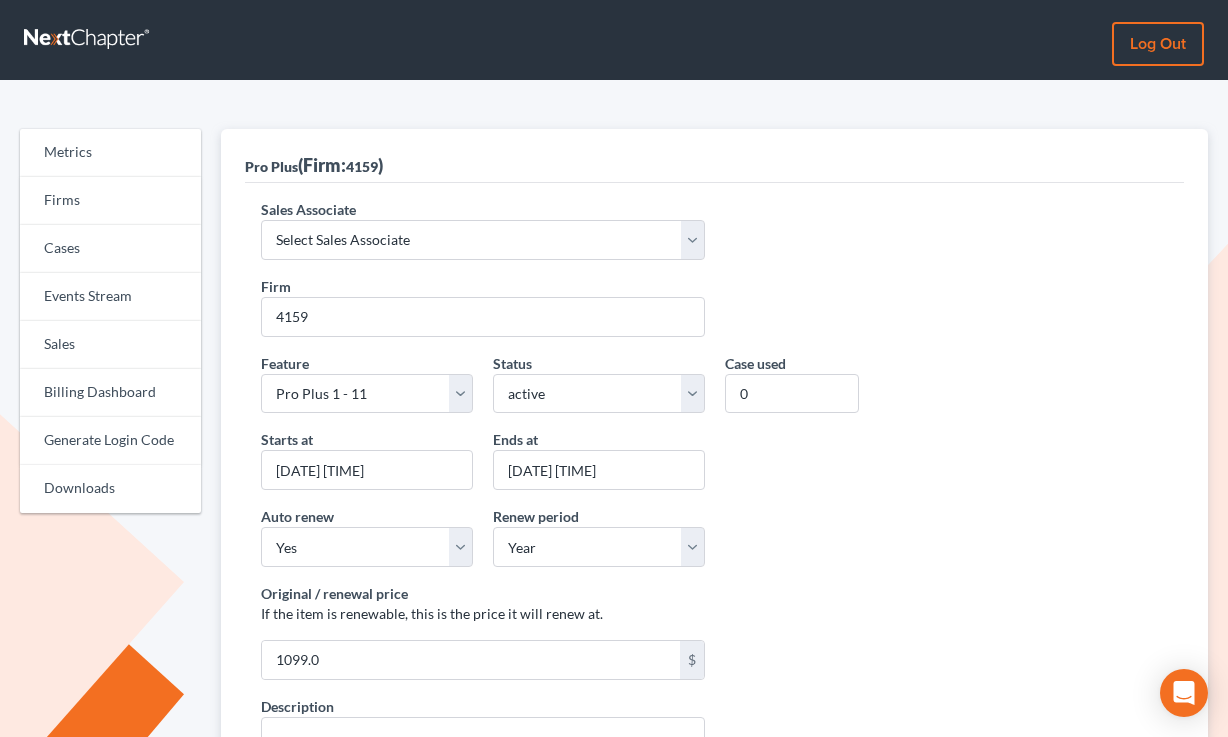 scroll, scrollTop: 0, scrollLeft: 0, axis: both 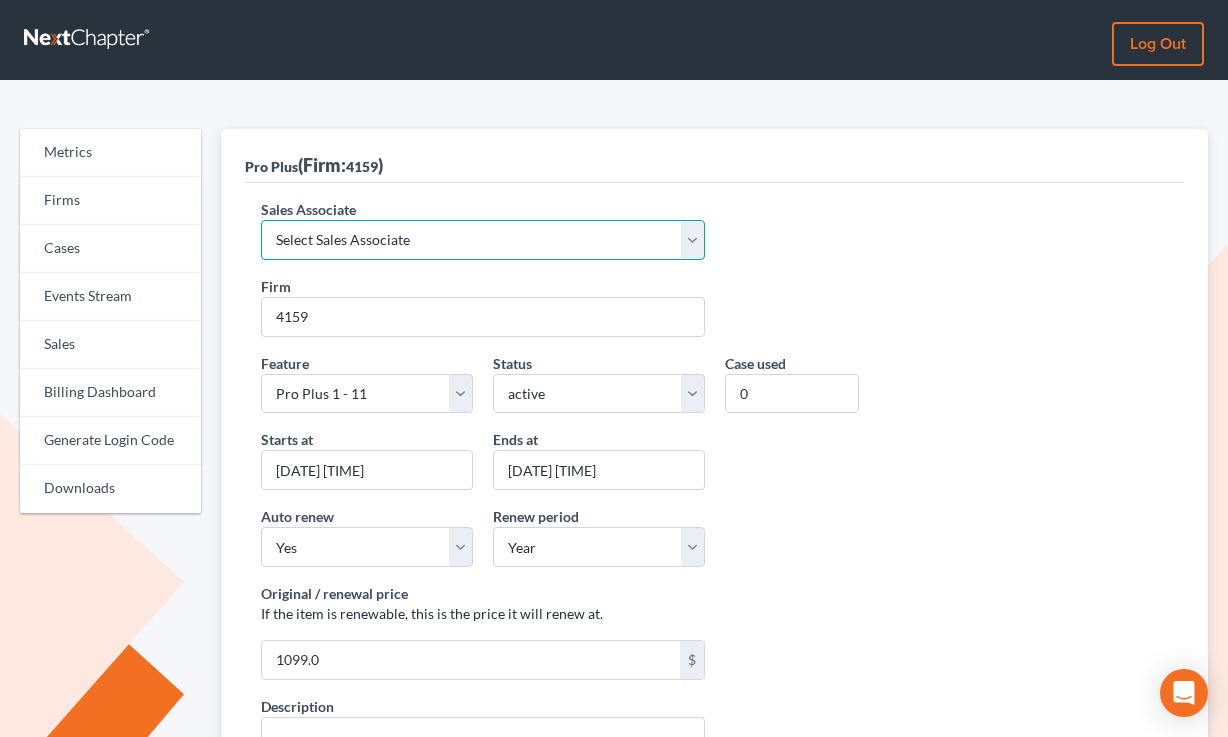 click on "Select Sales Associate
[FIRST] [LAST]
Over Transom
[FIRST] [LAST]" at bounding box center [482, 240] 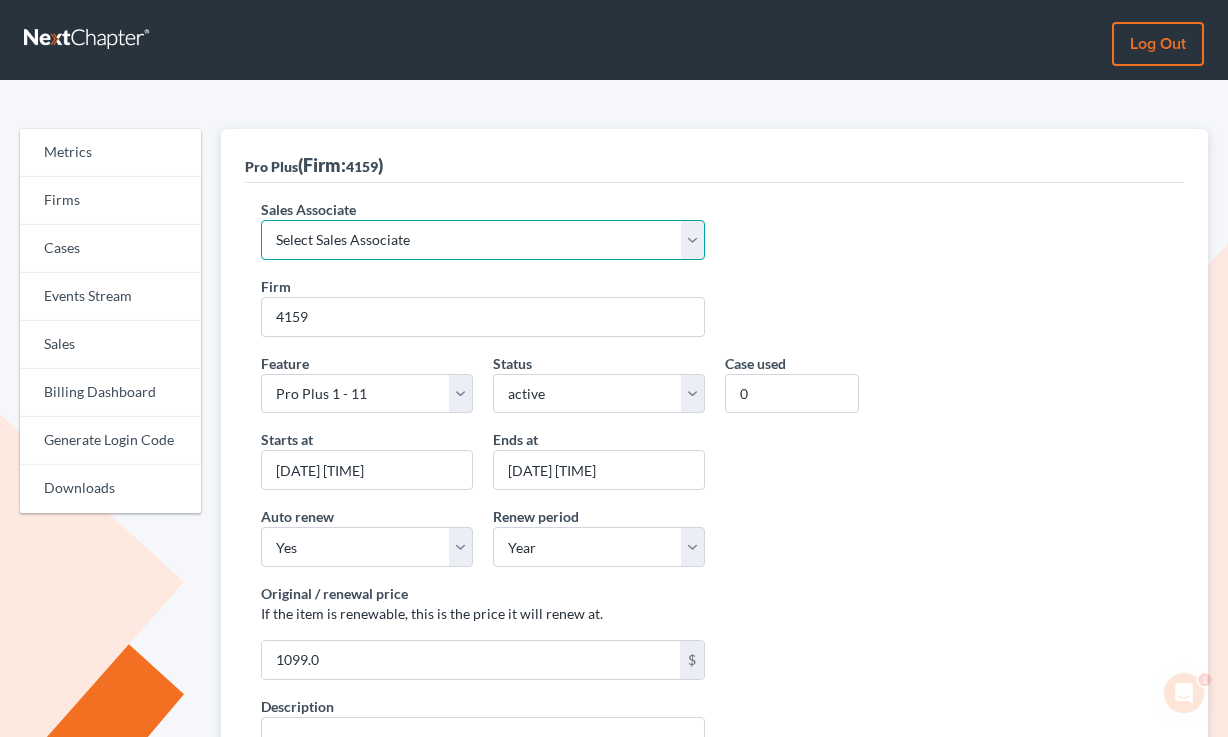 scroll, scrollTop: 0, scrollLeft: 0, axis: both 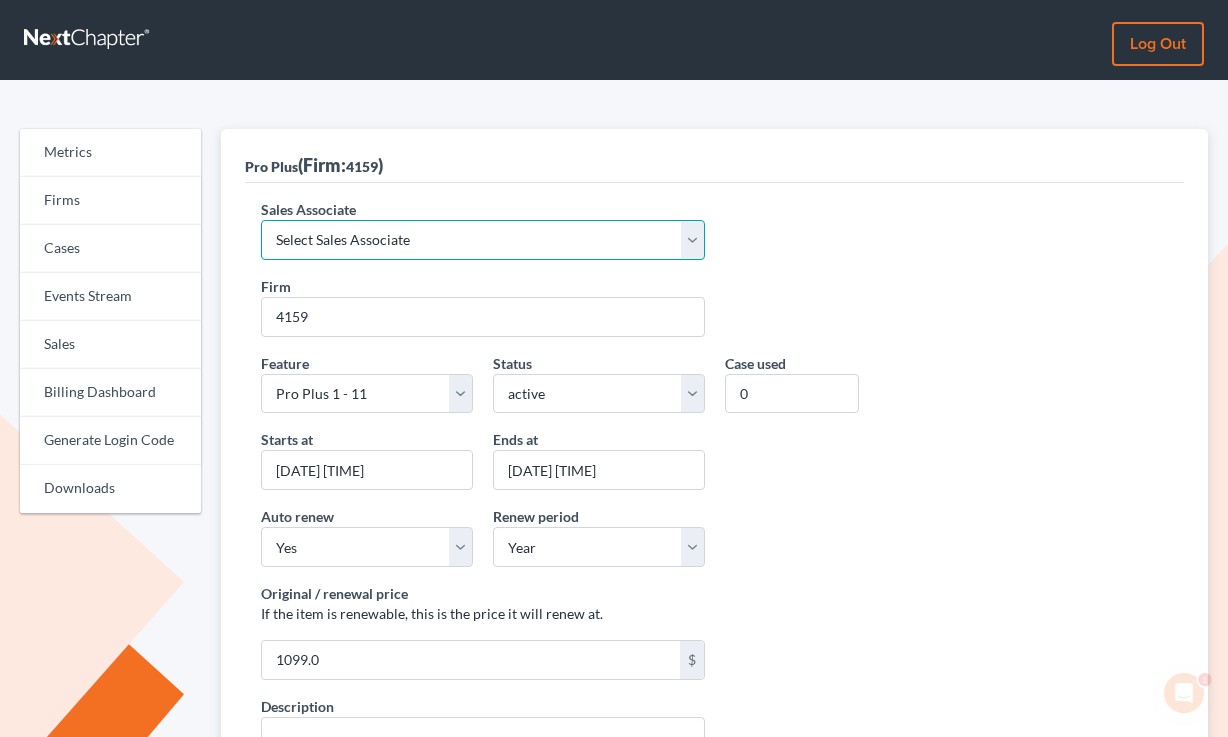 select on "10275" 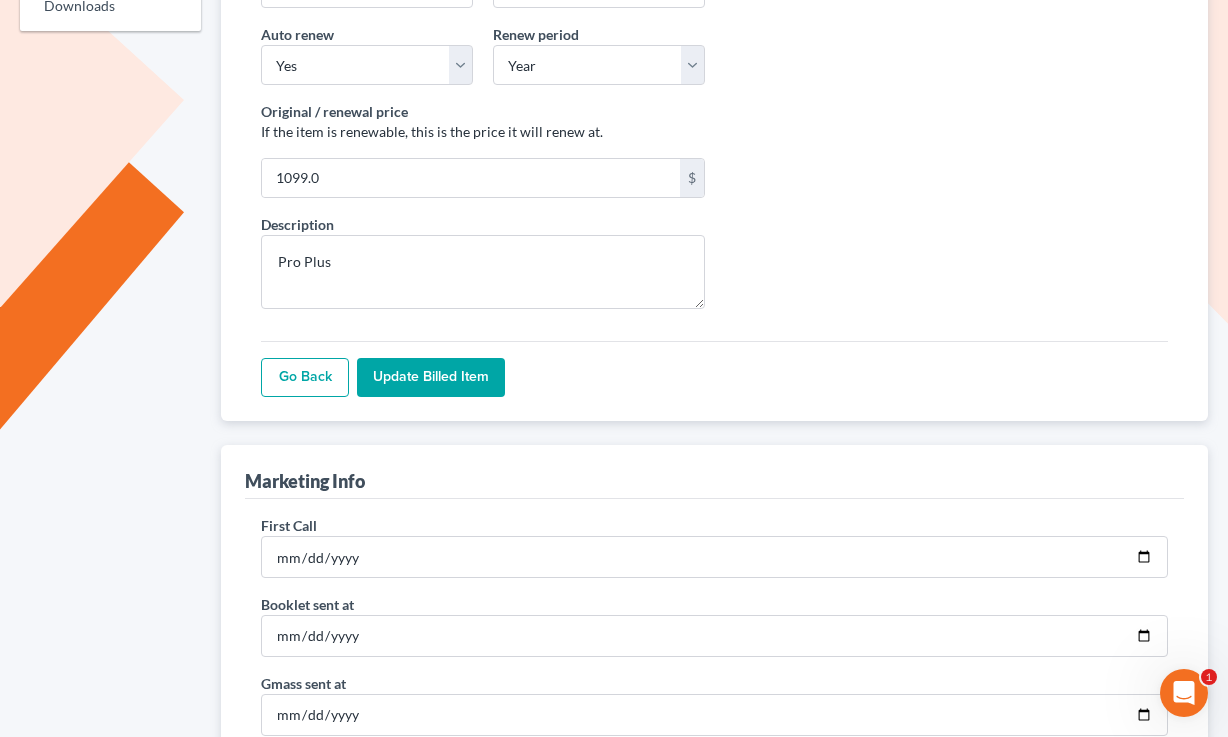 click on "Update Billed item" at bounding box center [431, 378] 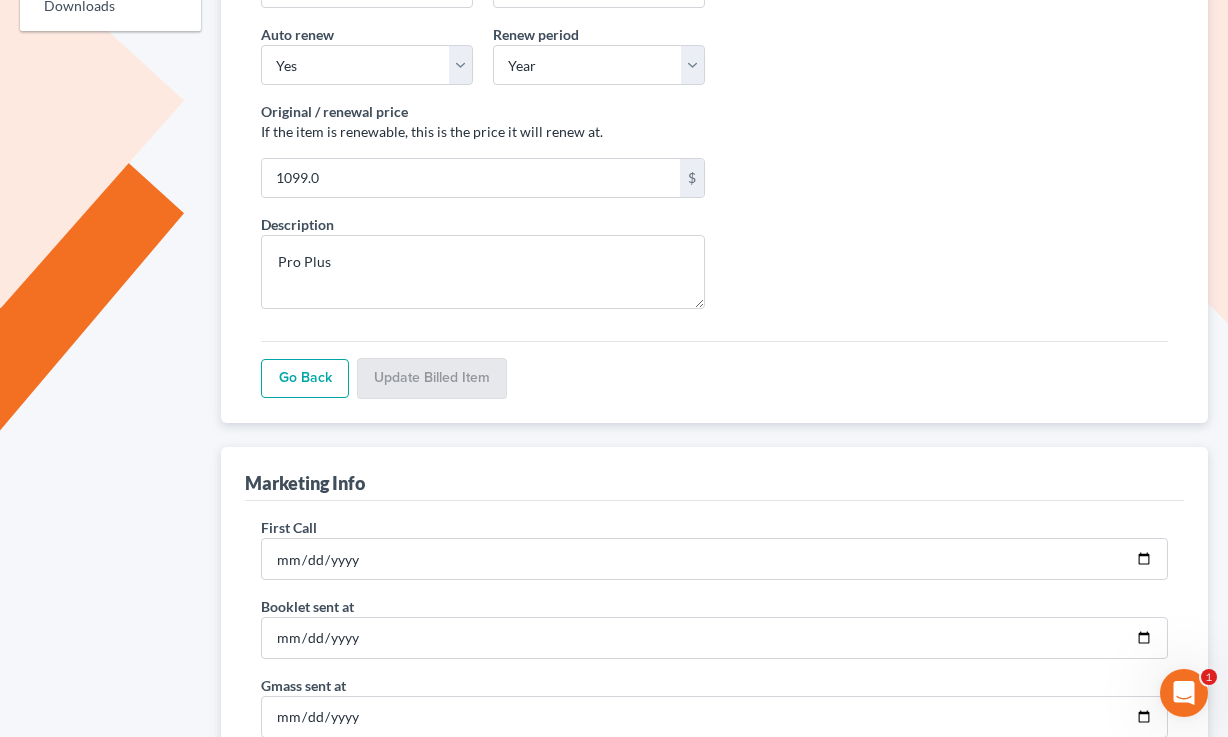 scroll, scrollTop: 482, scrollLeft: 0, axis: vertical 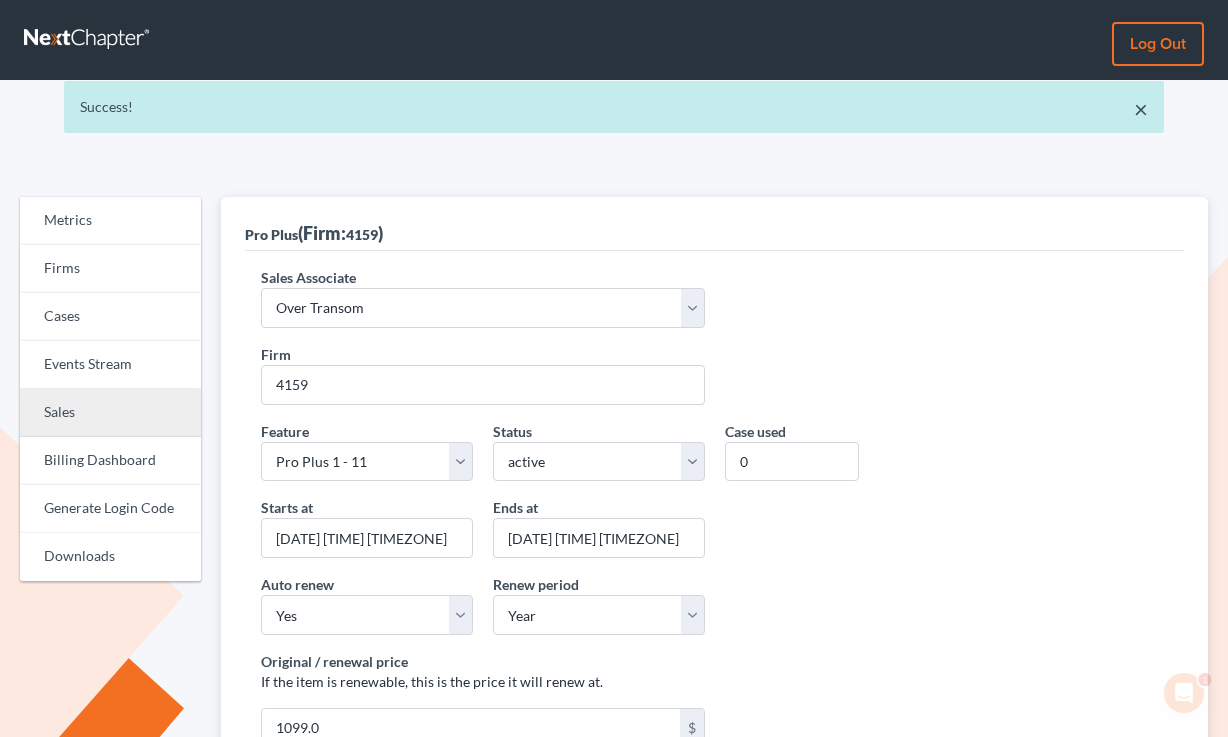 click on "Sales" at bounding box center [110, 413] 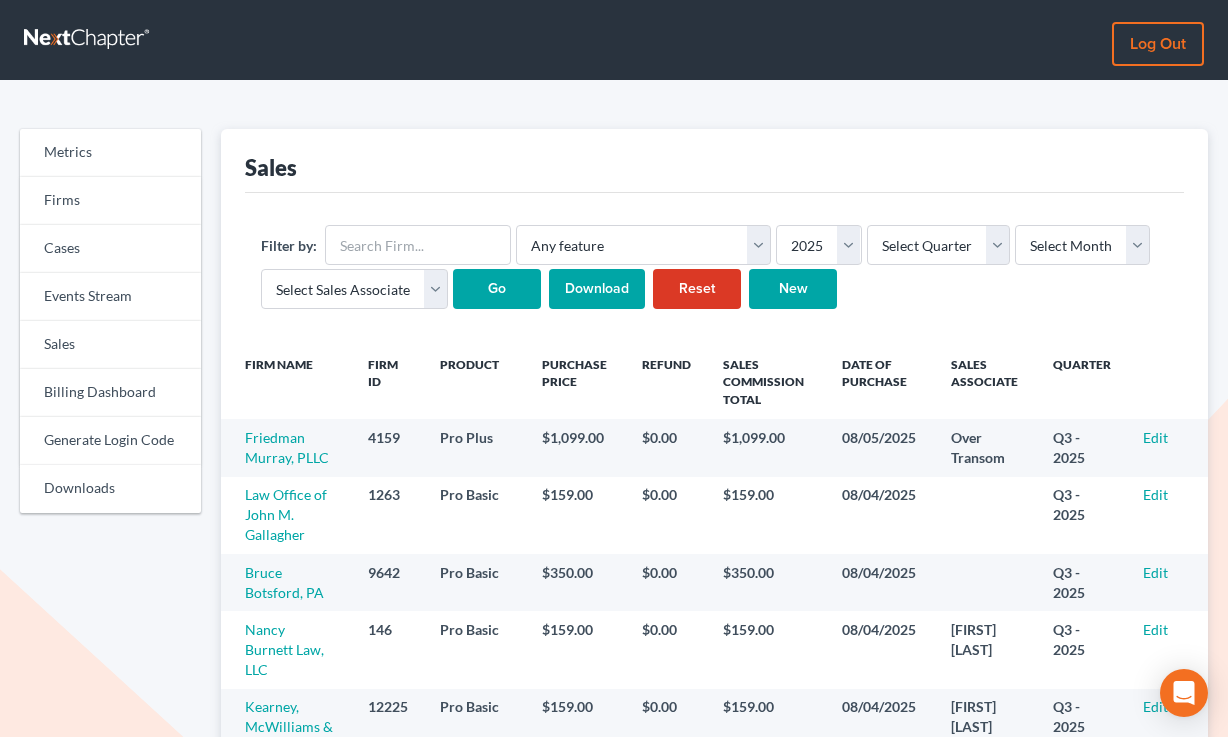 scroll, scrollTop: 0, scrollLeft: 0, axis: both 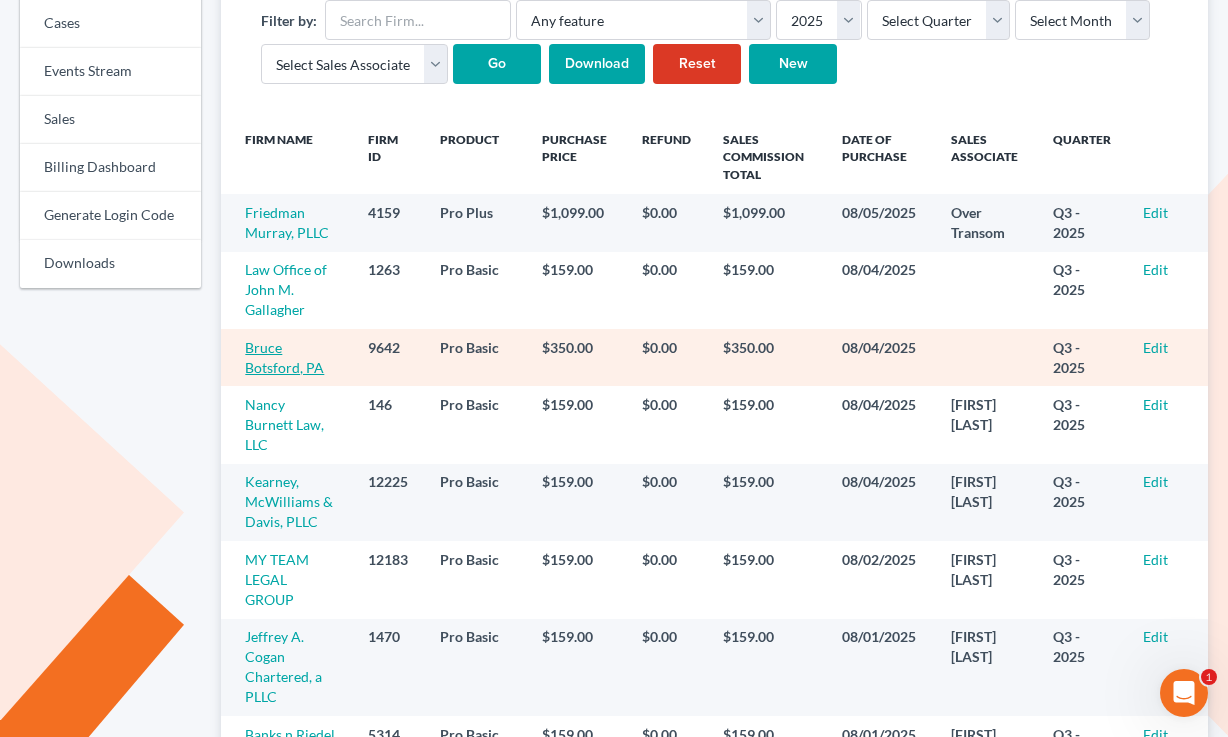 click on "Bruce Botsford, PA" at bounding box center (284, 357) 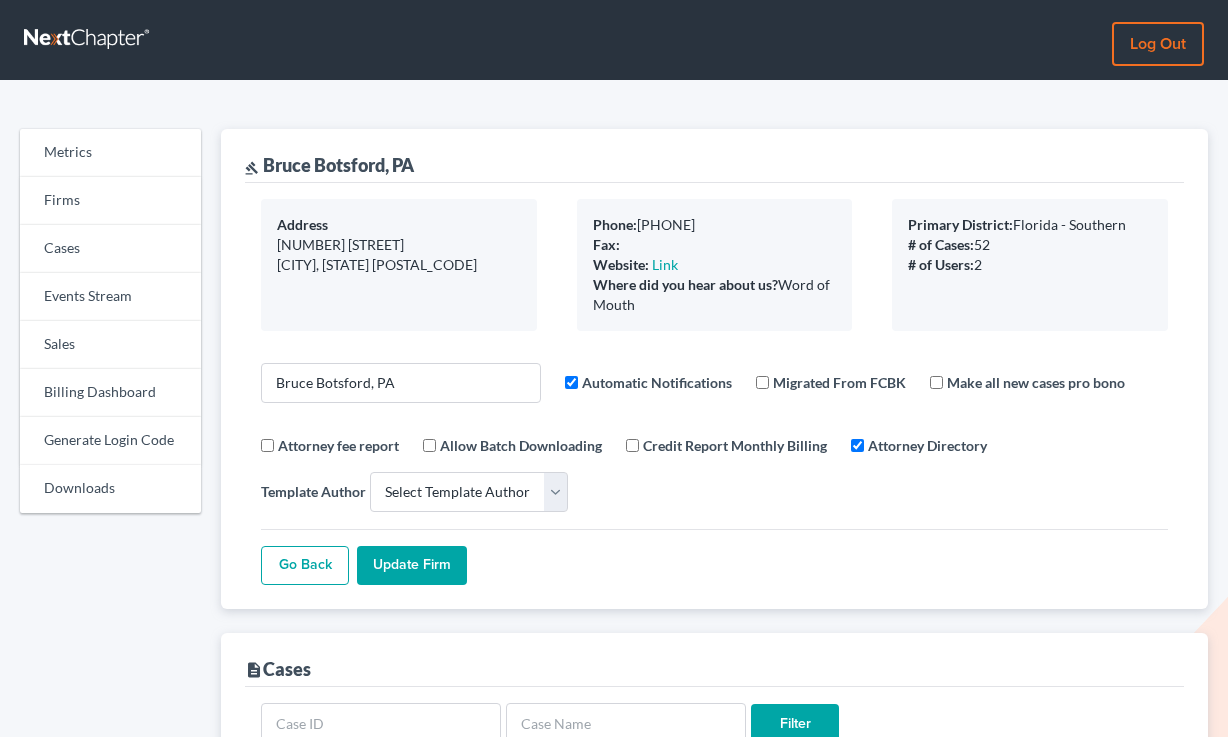 select 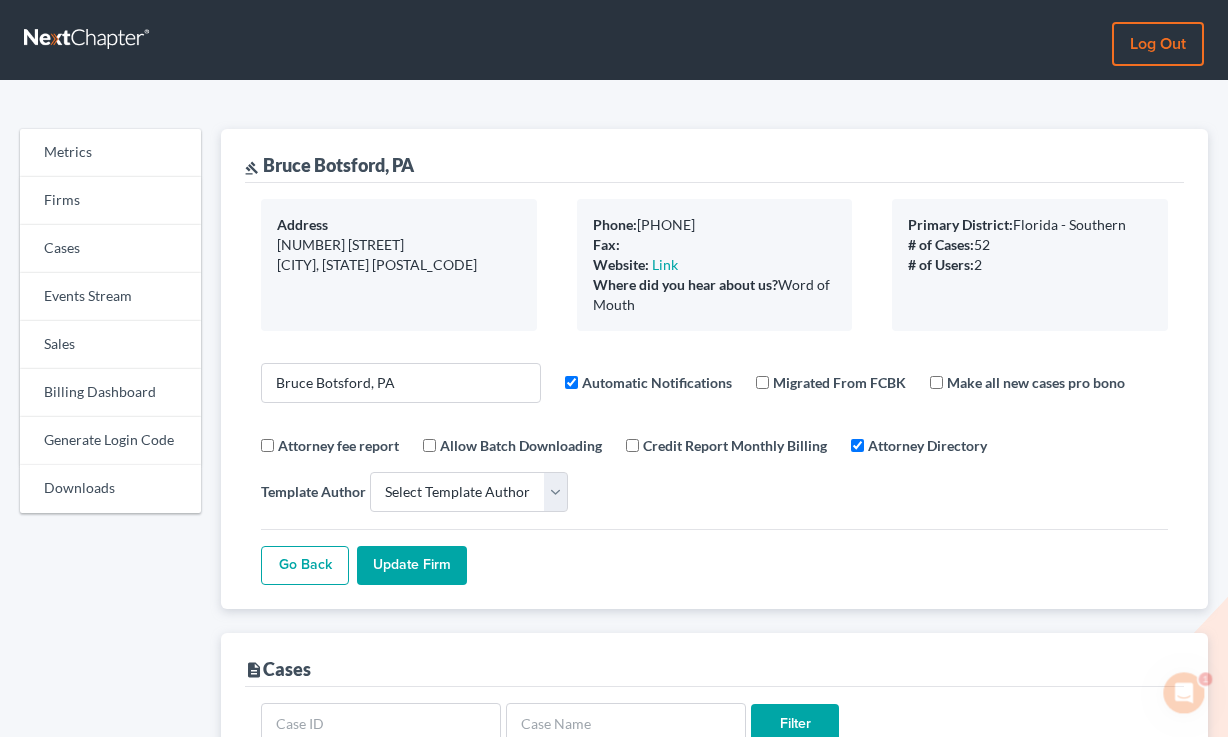 scroll, scrollTop: 0, scrollLeft: 0, axis: both 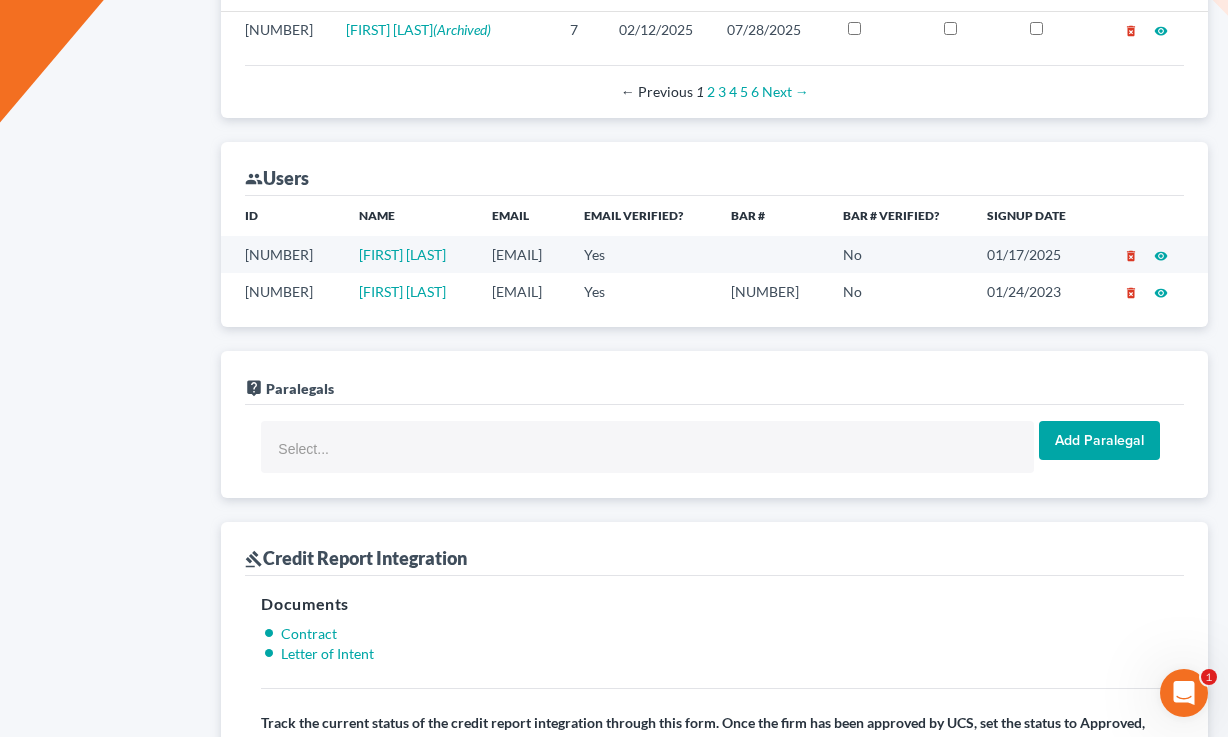 click on "[EMAIL]" at bounding box center (522, 291) 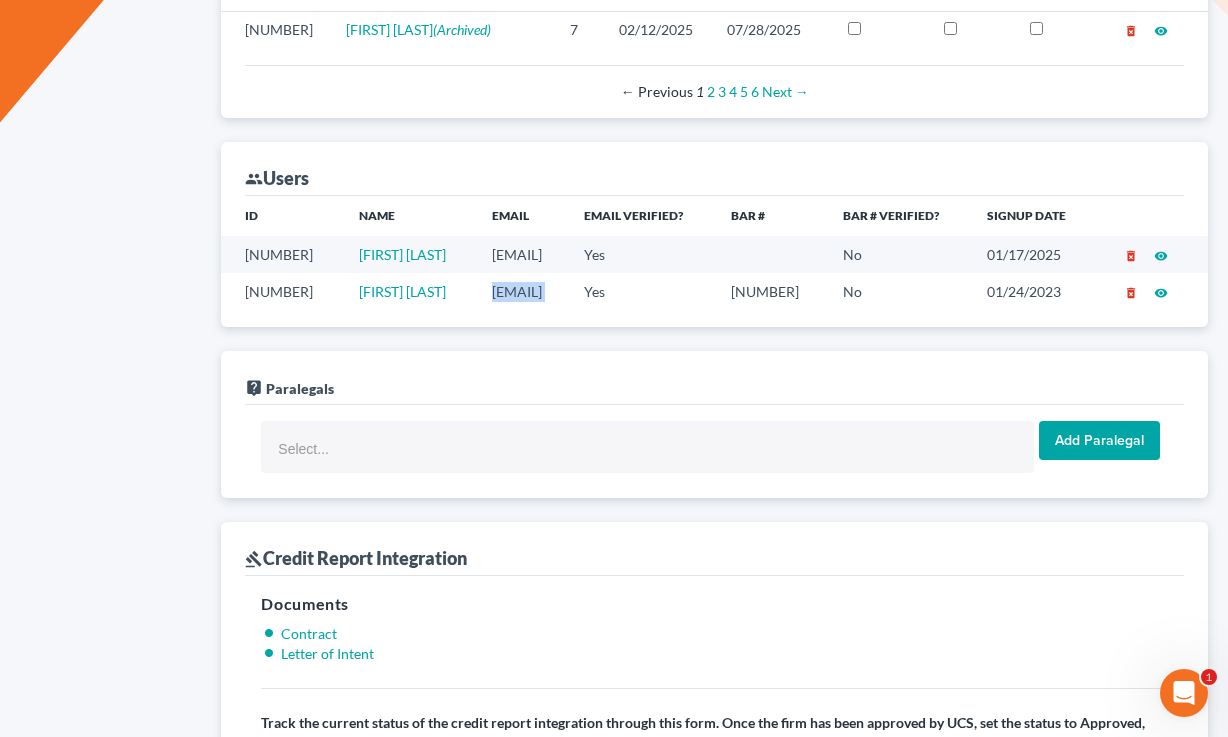 click on "[EMAIL]" at bounding box center (522, 291) 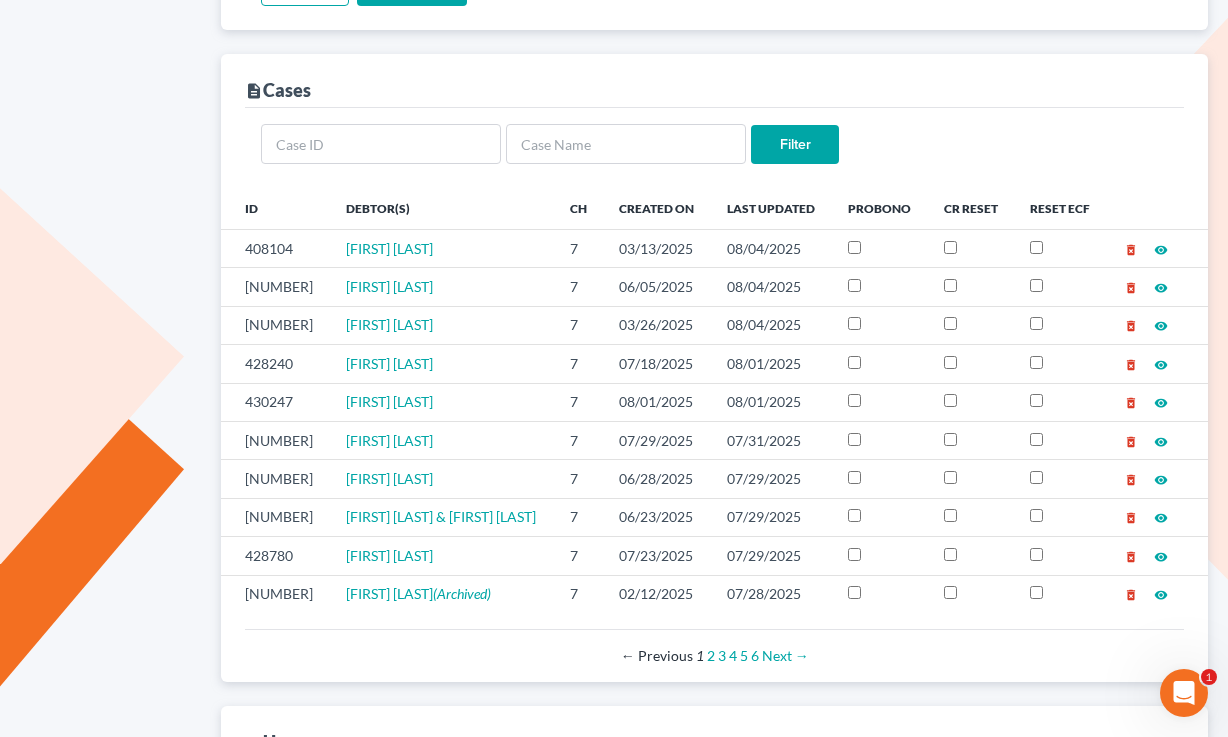 scroll, scrollTop: 0, scrollLeft: 0, axis: both 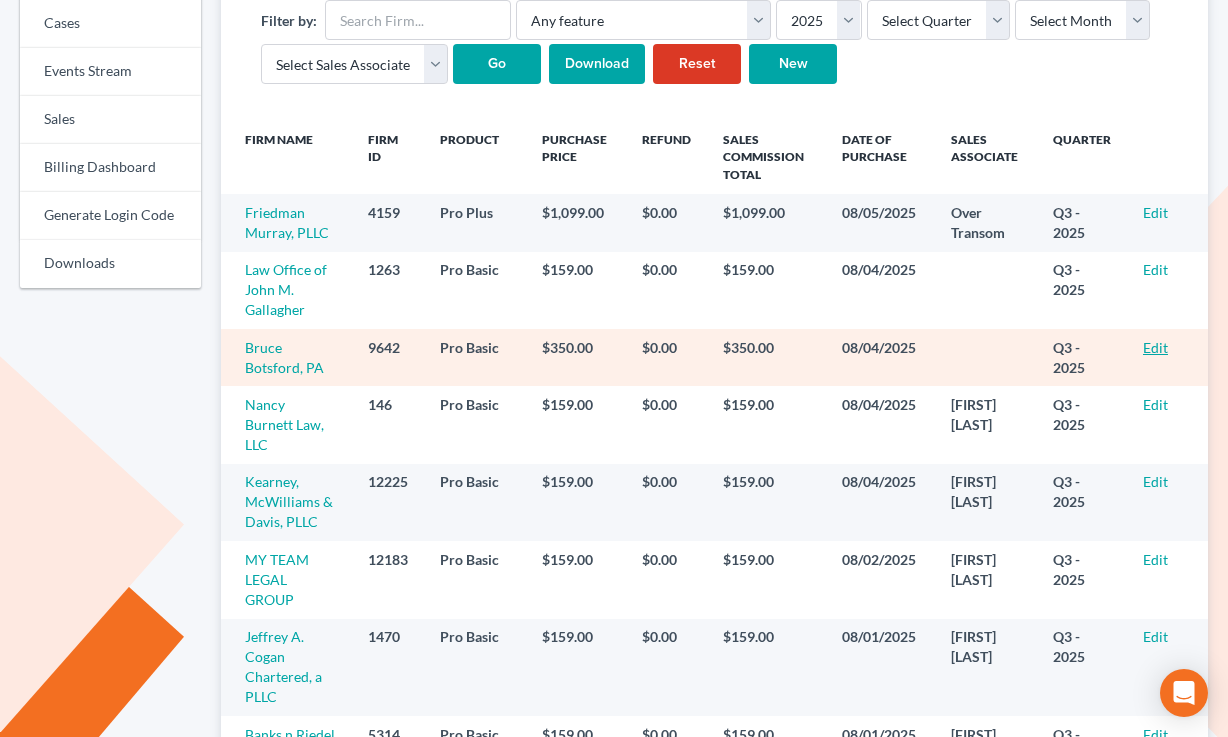click on "Edit" at bounding box center [1155, 347] 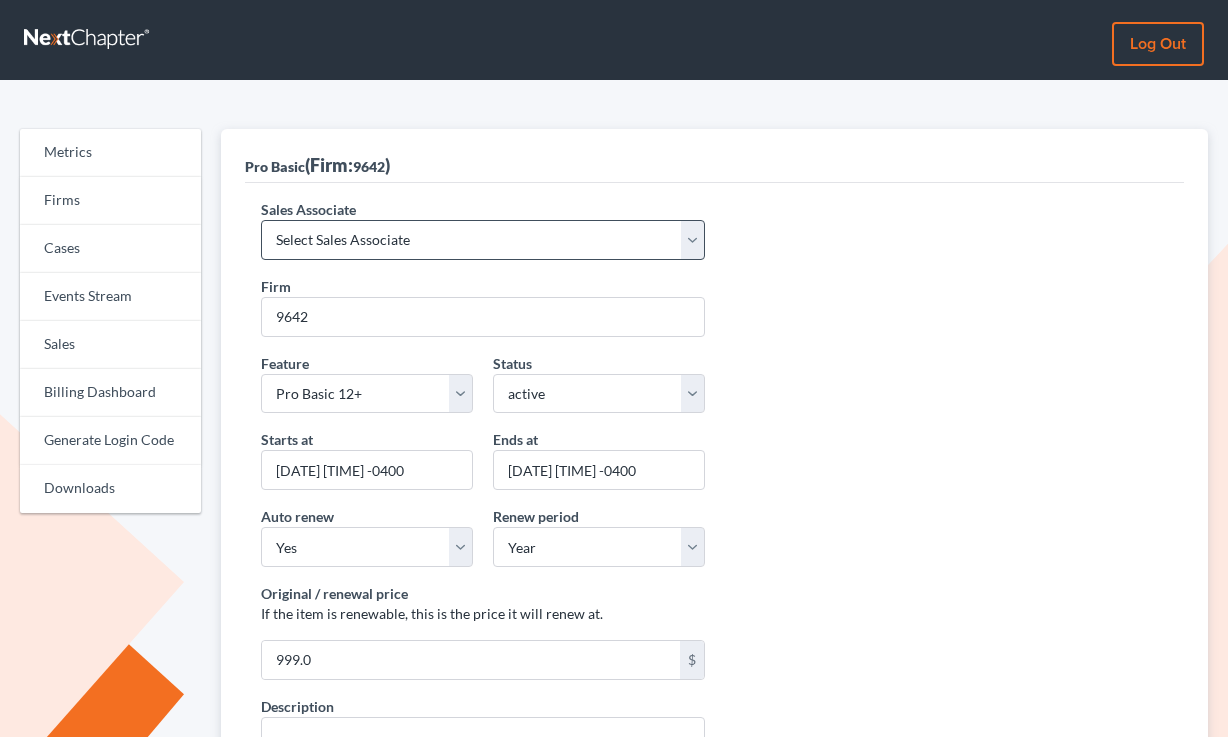 scroll, scrollTop: 0, scrollLeft: 0, axis: both 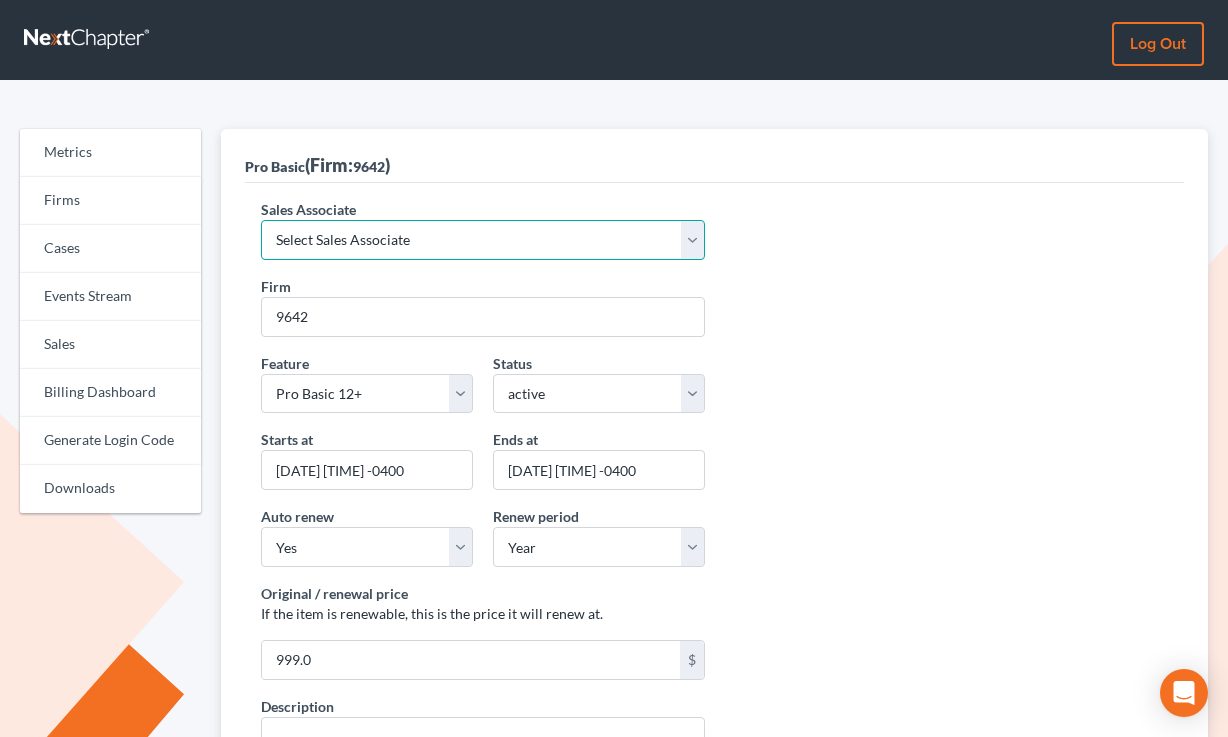 click on "Select Sales Associate
[FIRST] [LAST]
Over Transom
[FIRST] [LAST]" at bounding box center (482, 240) 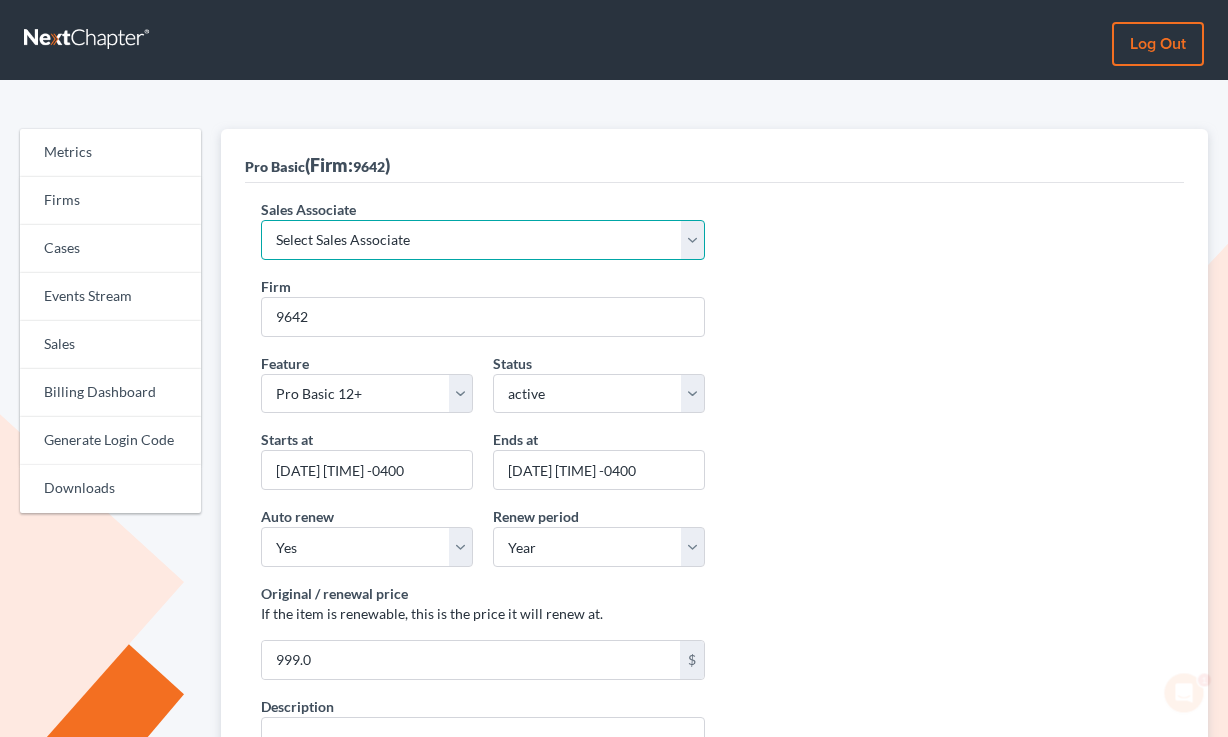 scroll, scrollTop: 0, scrollLeft: 0, axis: both 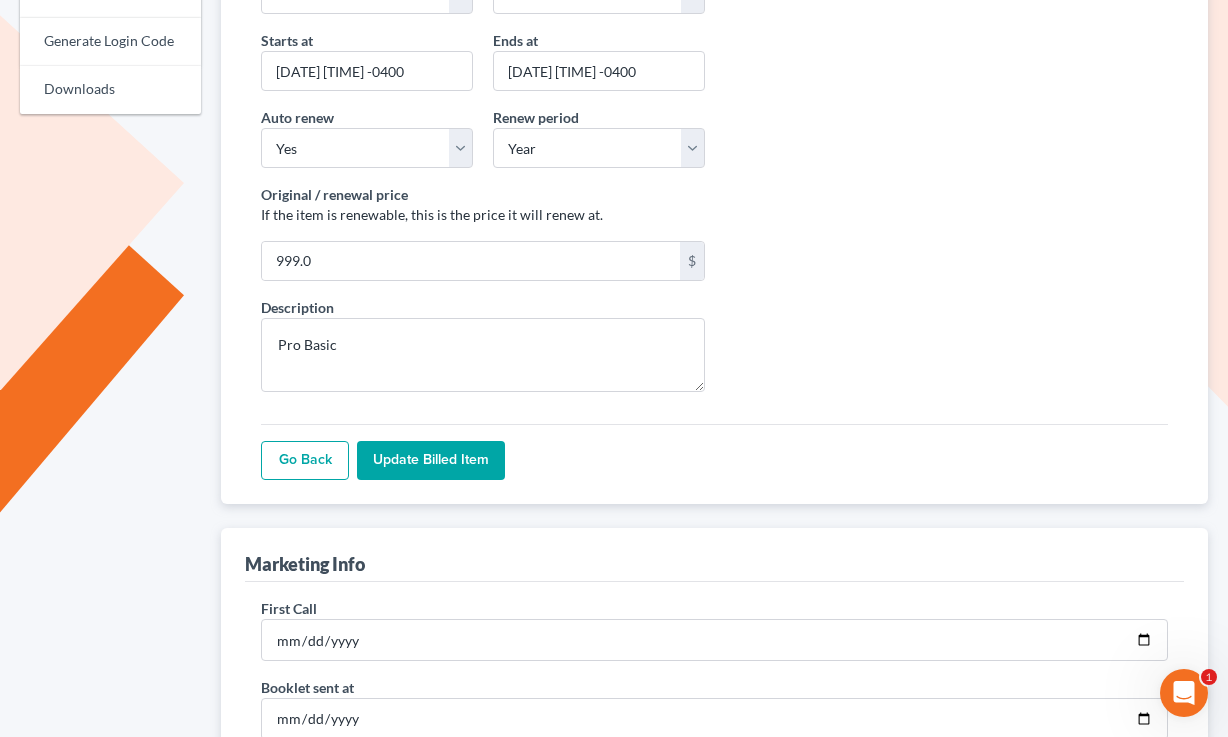 click on "Update Billed item" at bounding box center (431, 461) 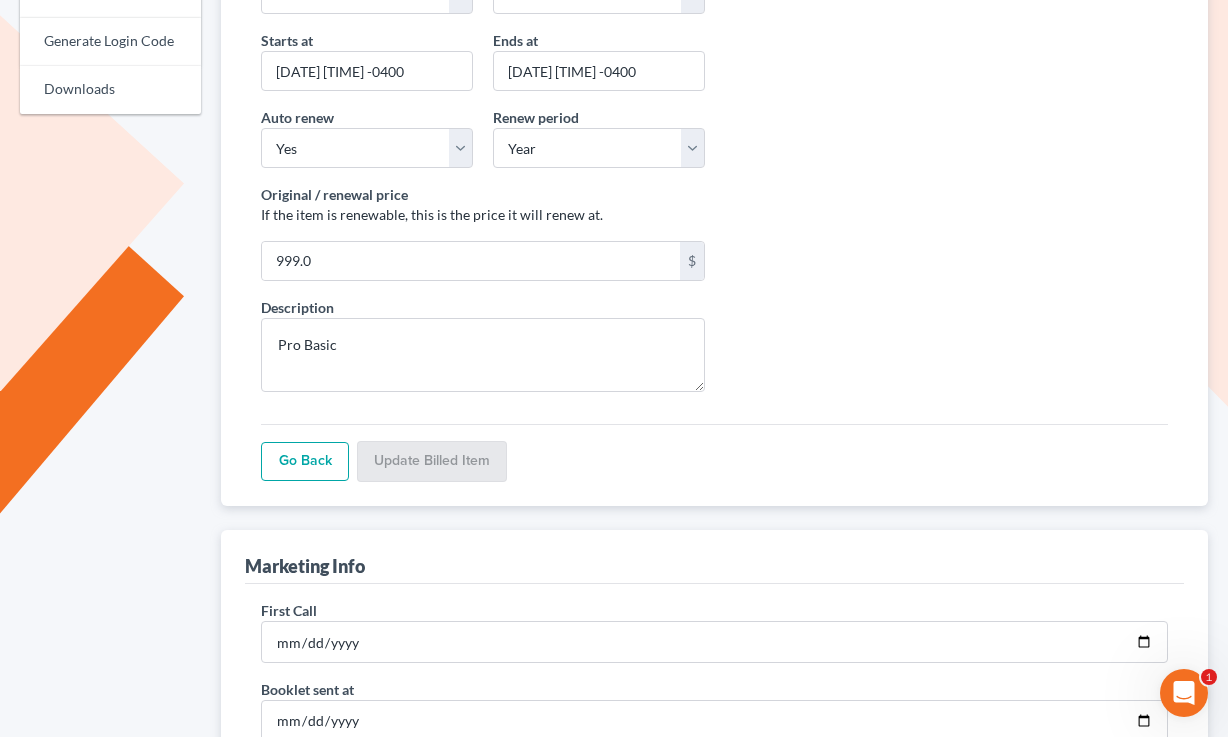 scroll, scrollTop: 399, scrollLeft: 0, axis: vertical 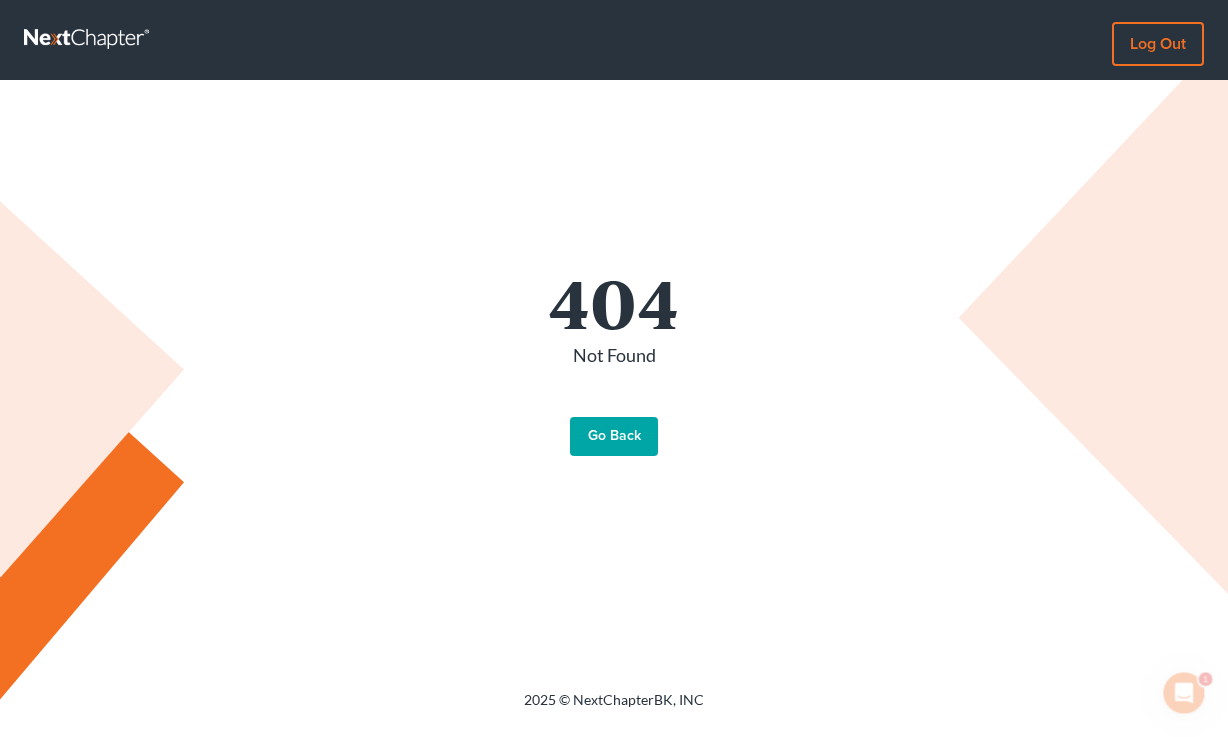 click on "404 Not Found Go Back" at bounding box center [614, 362] 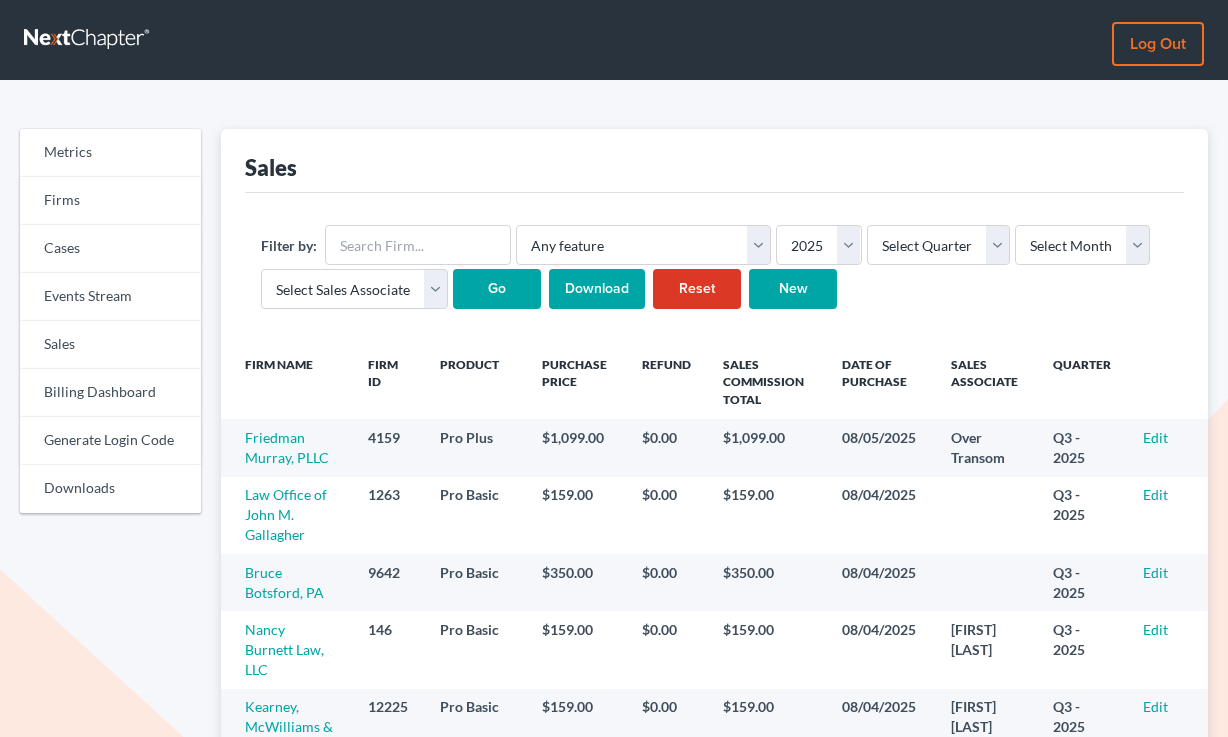 scroll, scrollTop: 0, scrollLeft: 0, axis: both 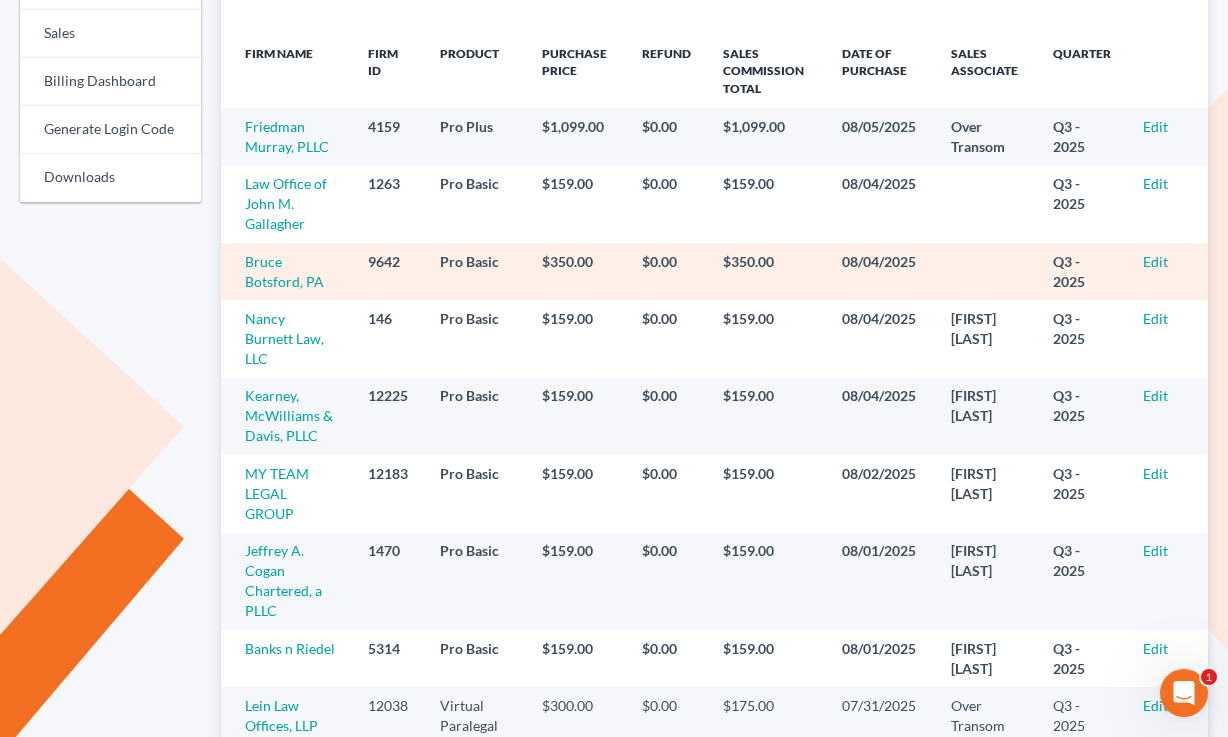 click on "Edit" at bounding box center (1167, 271) 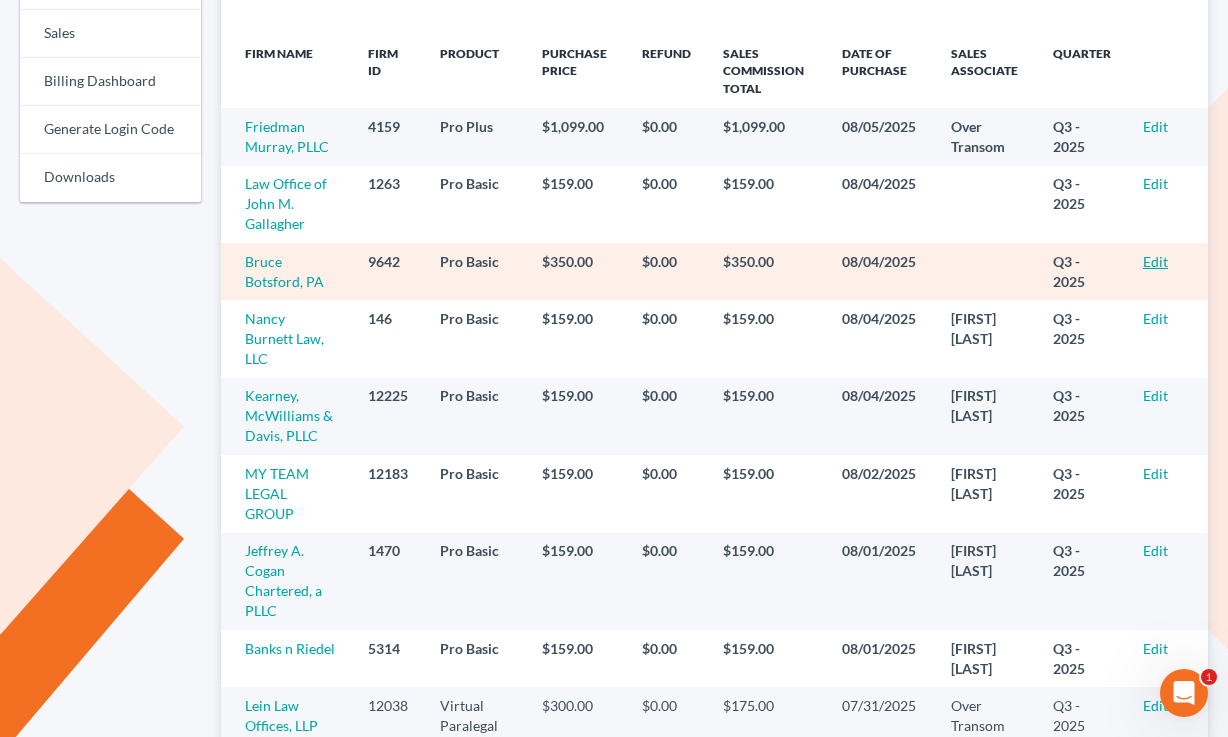 click on "Edit" at bounding box center [1155, 261] 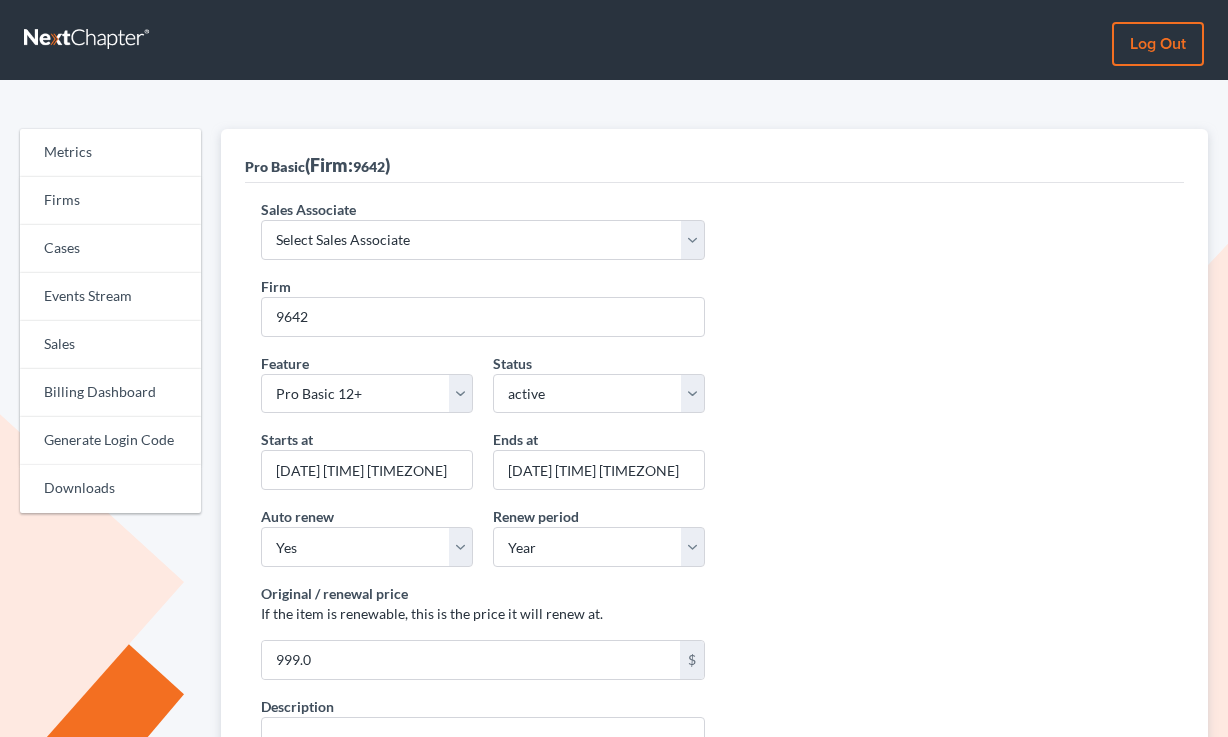 scroll, scrollTop: 0, scrollLeft: 0, axis: both 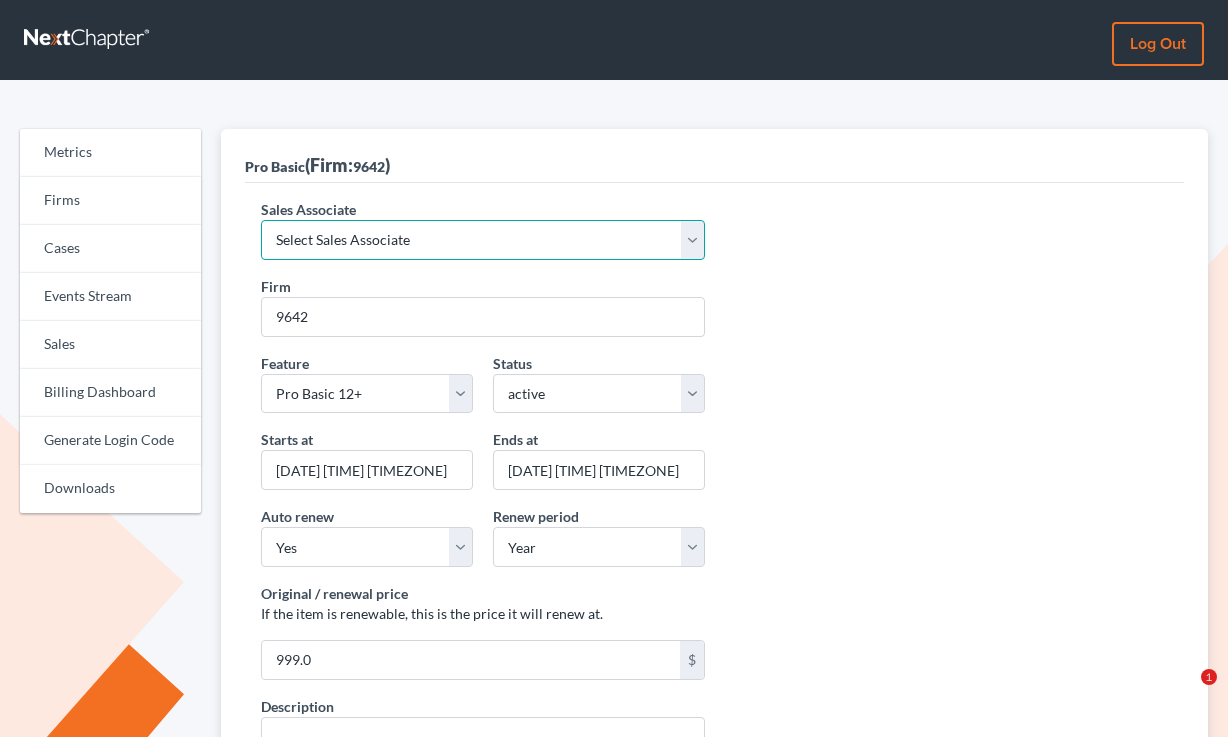 click on "Select Sales Associate
[FIRST] [LAST]
Over Transom
[FIRST] [LAST]" at bounding box center (482, 240) 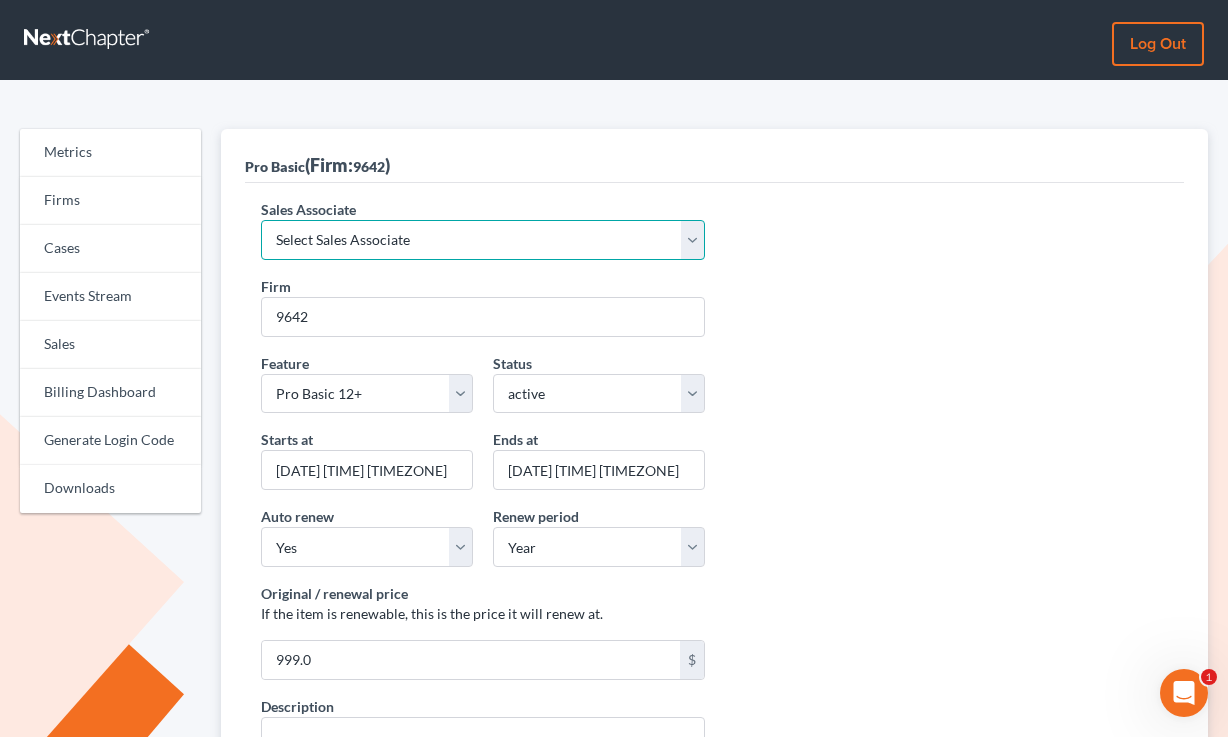 scroll, scrollTop: 0, scrollLeft: 0, axis: both 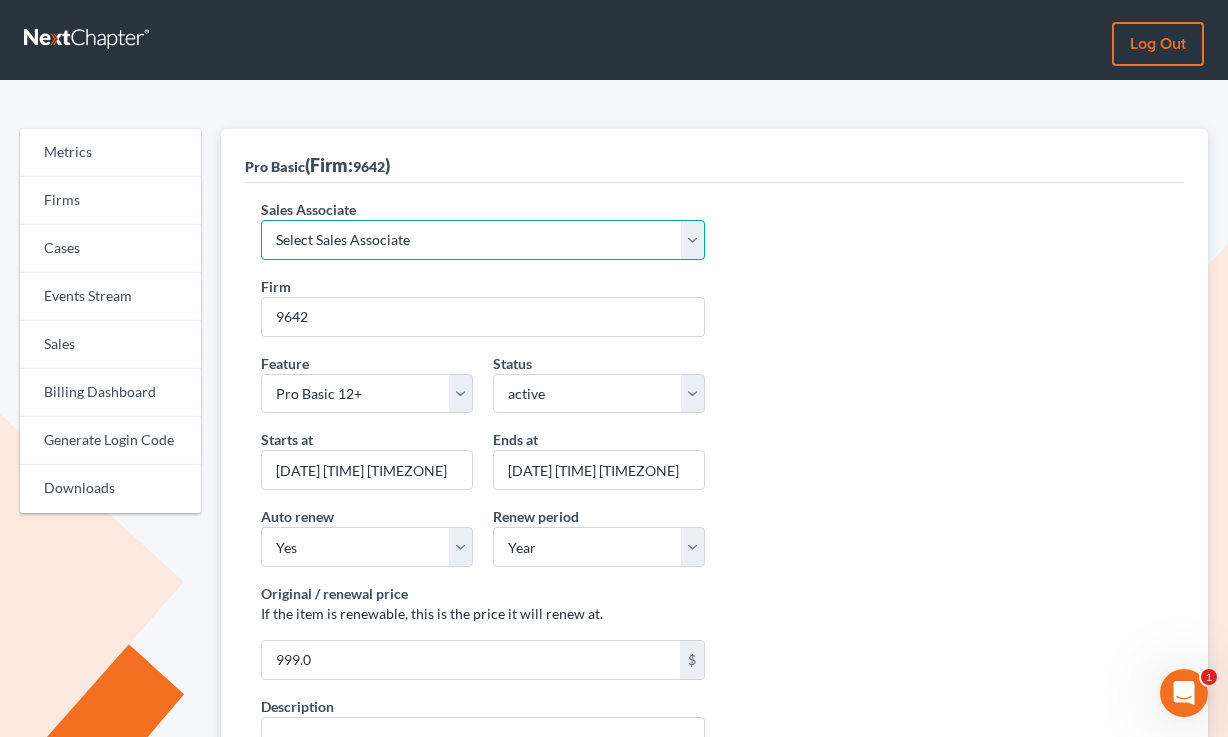 select on "7676" 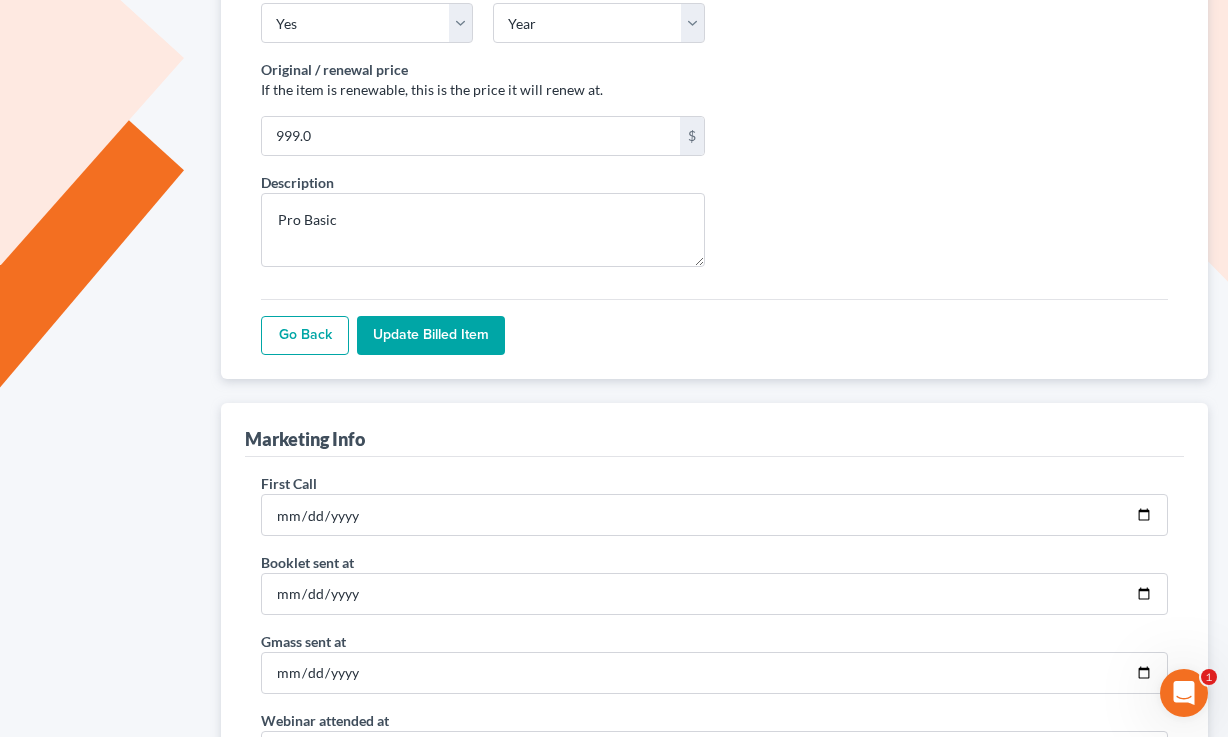 click on "Update Billed item" at bounding box center (431, 336) 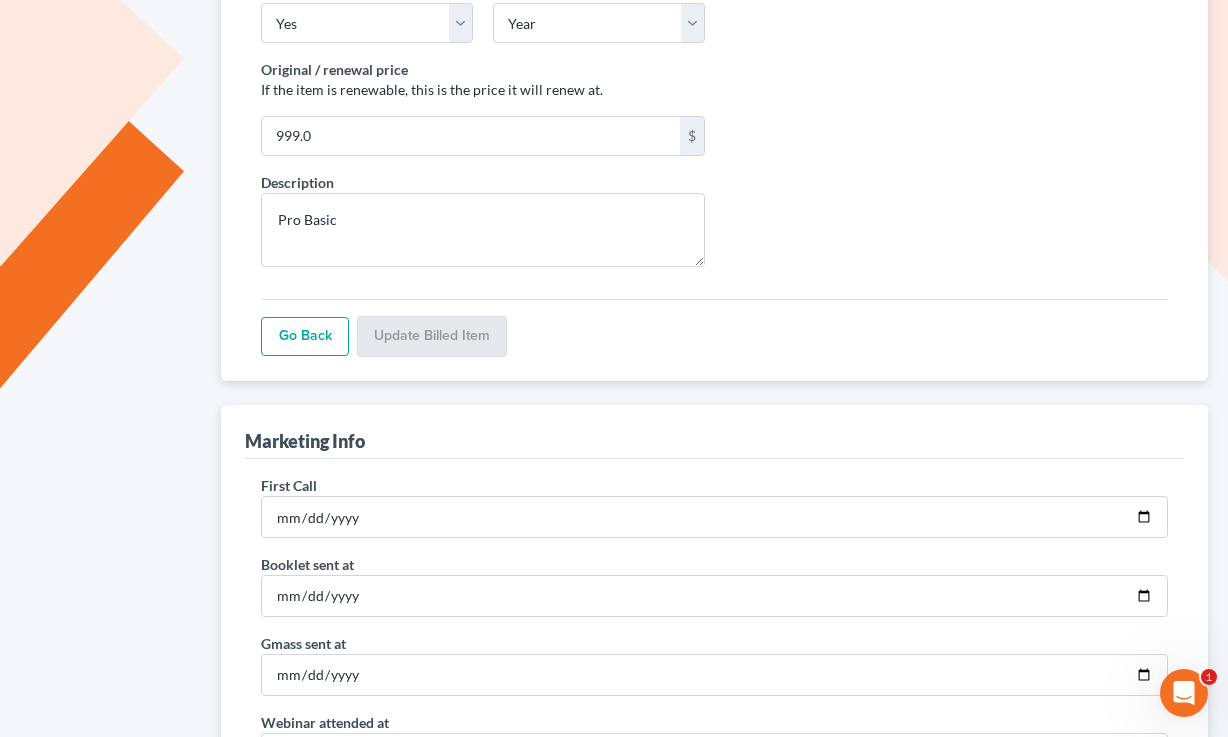 scroll, scrollTop: 524, scrollLeft: 0, axis: vertical 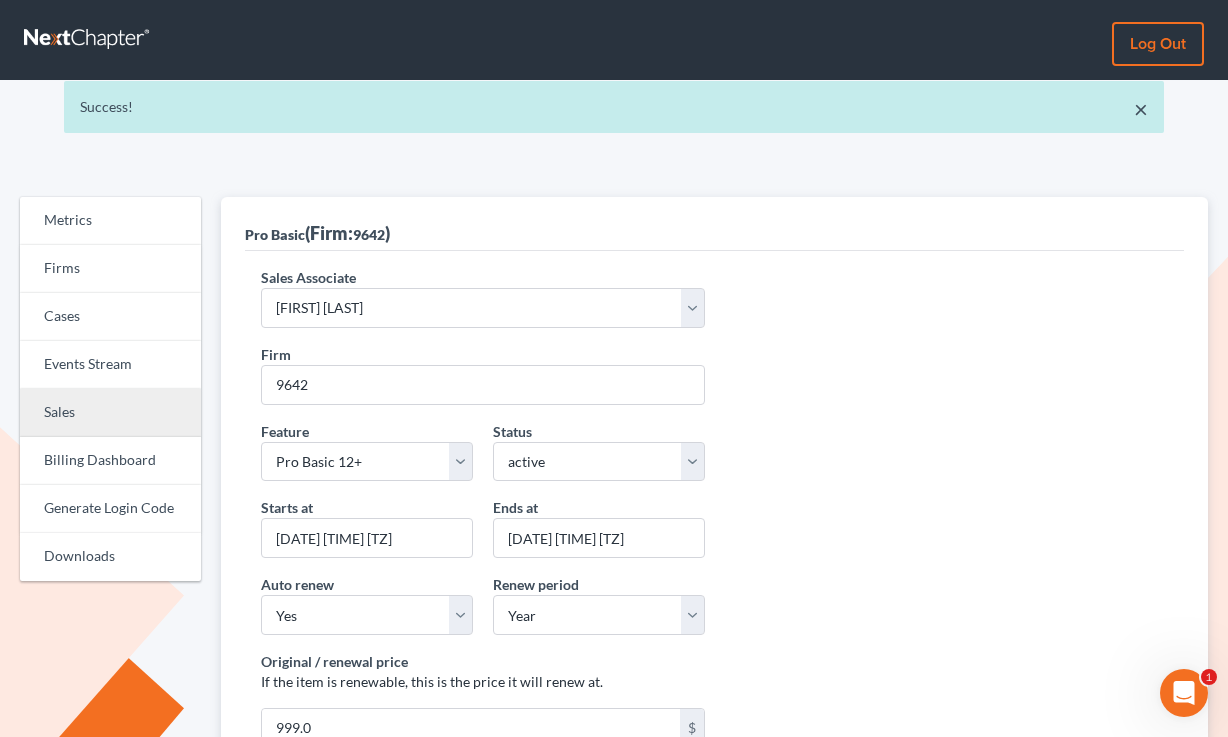 click on "Sales" at bounding box center (110, 413) 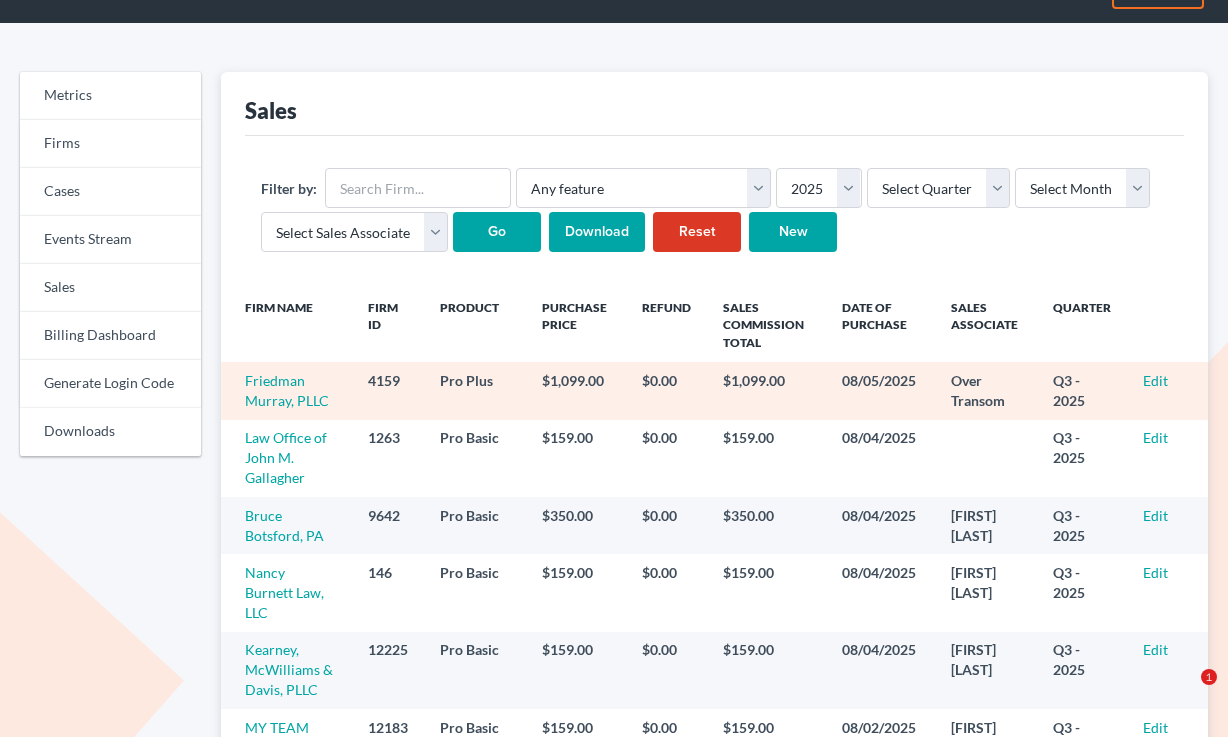 scroll, scrollTop: 170, scrollLeft: 0, axis: vertical 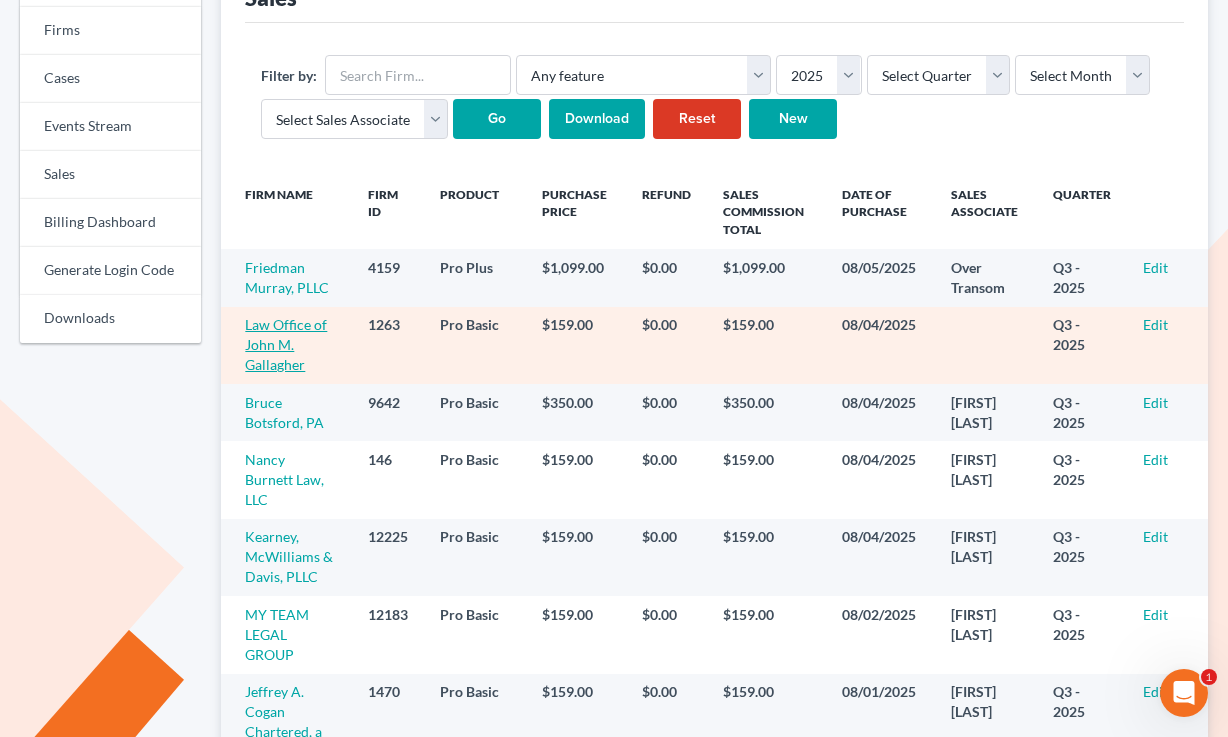 click on "Law Office of John M. Gallagher" at bounding box center [286, 344] 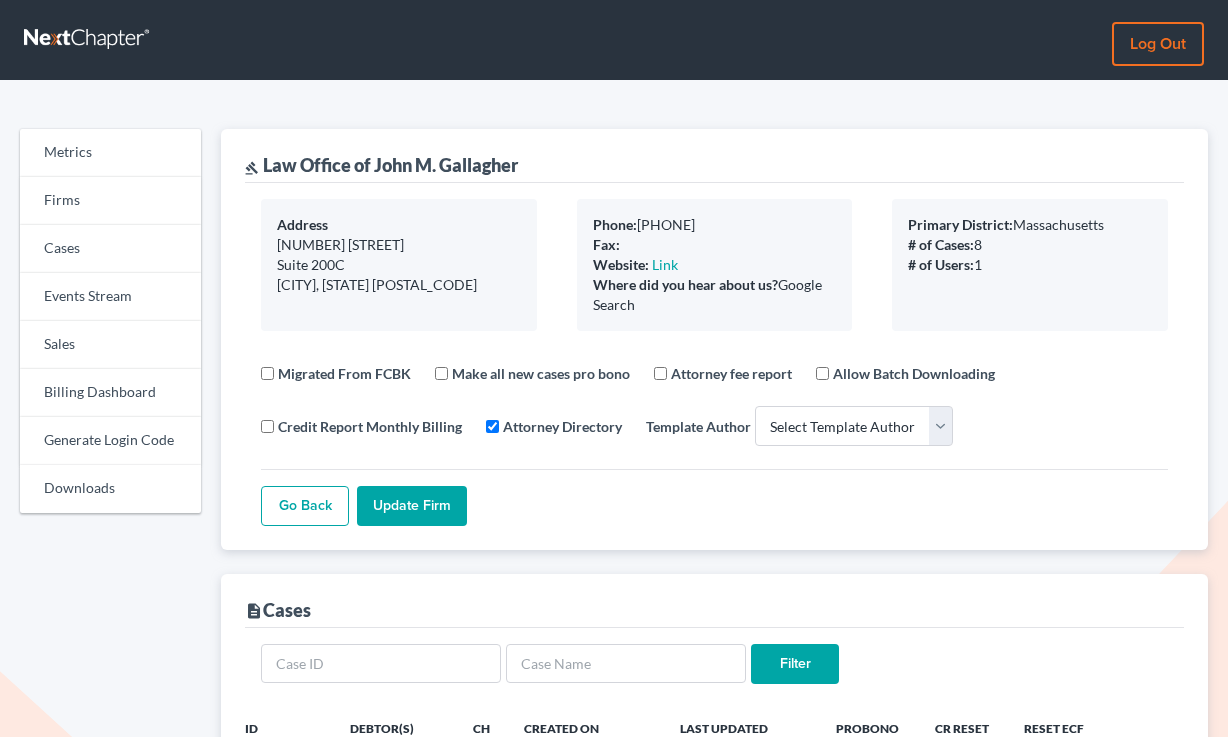 select 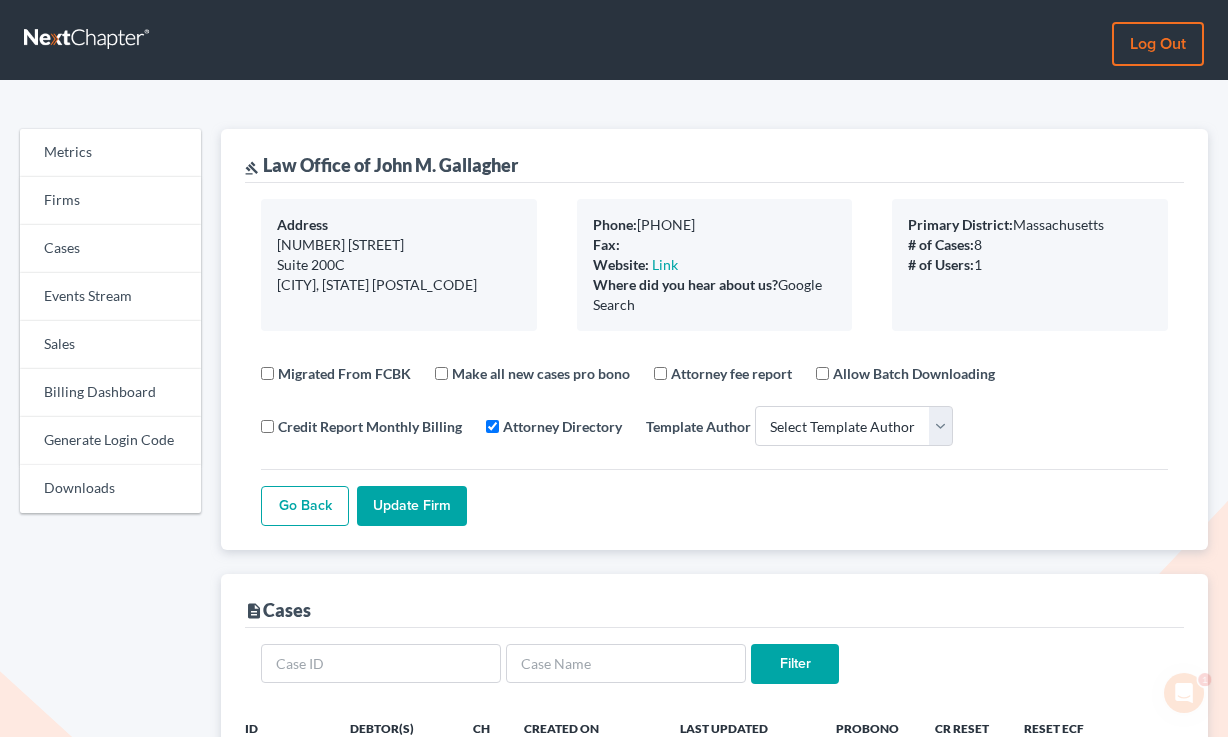 scroll, scrollTop: 0, scrollLeft: 0, axis: both 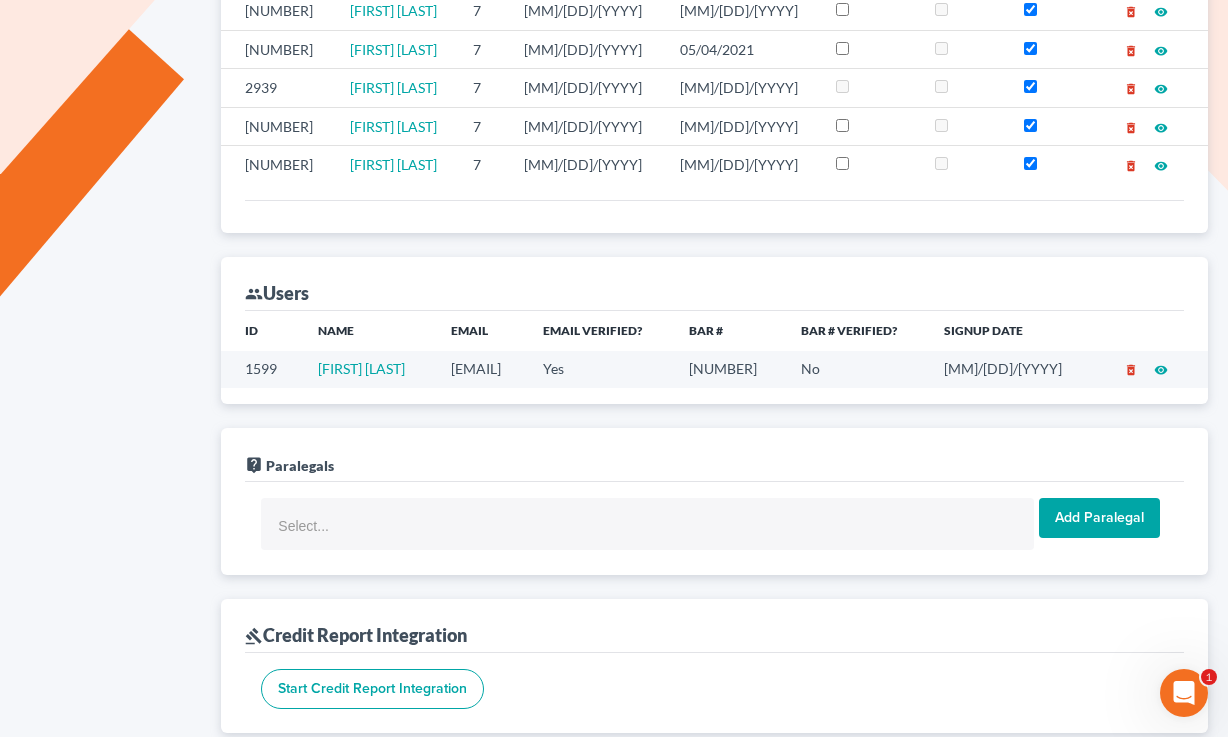click on "[EMAIL]" at bounding box center [481, 369] 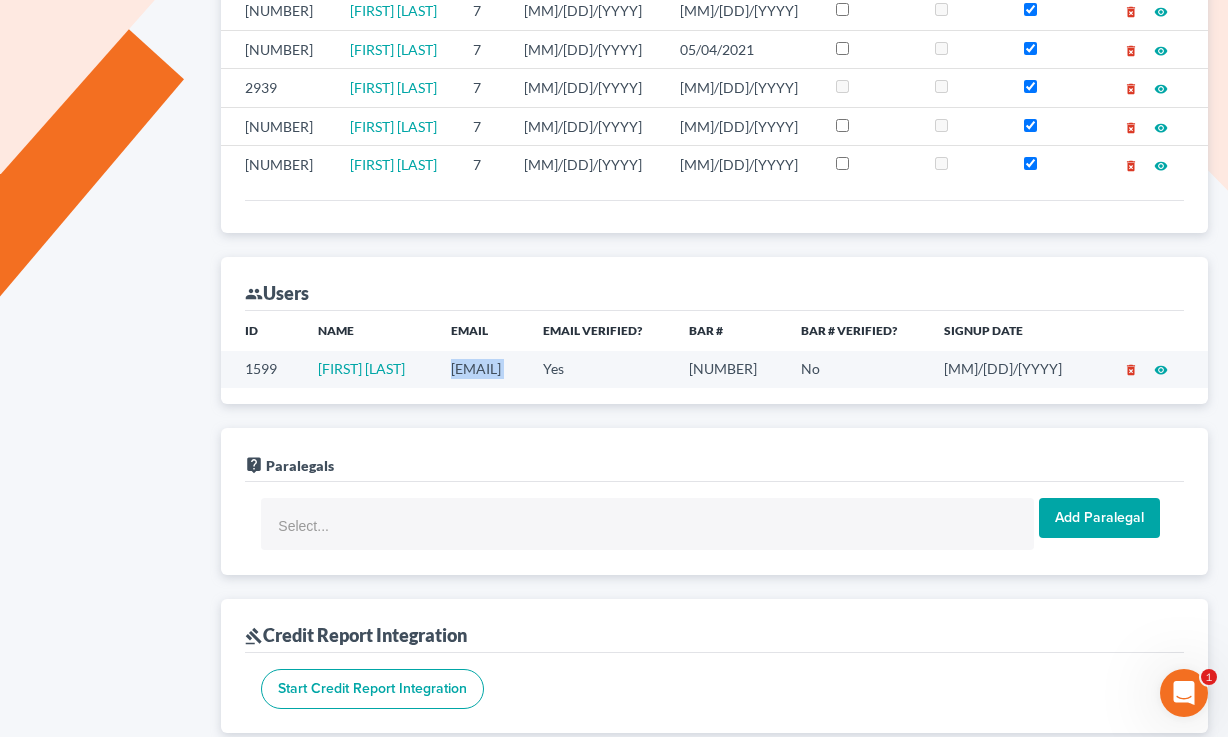click on "[EMAIL]" at bounding box center (481, 369) 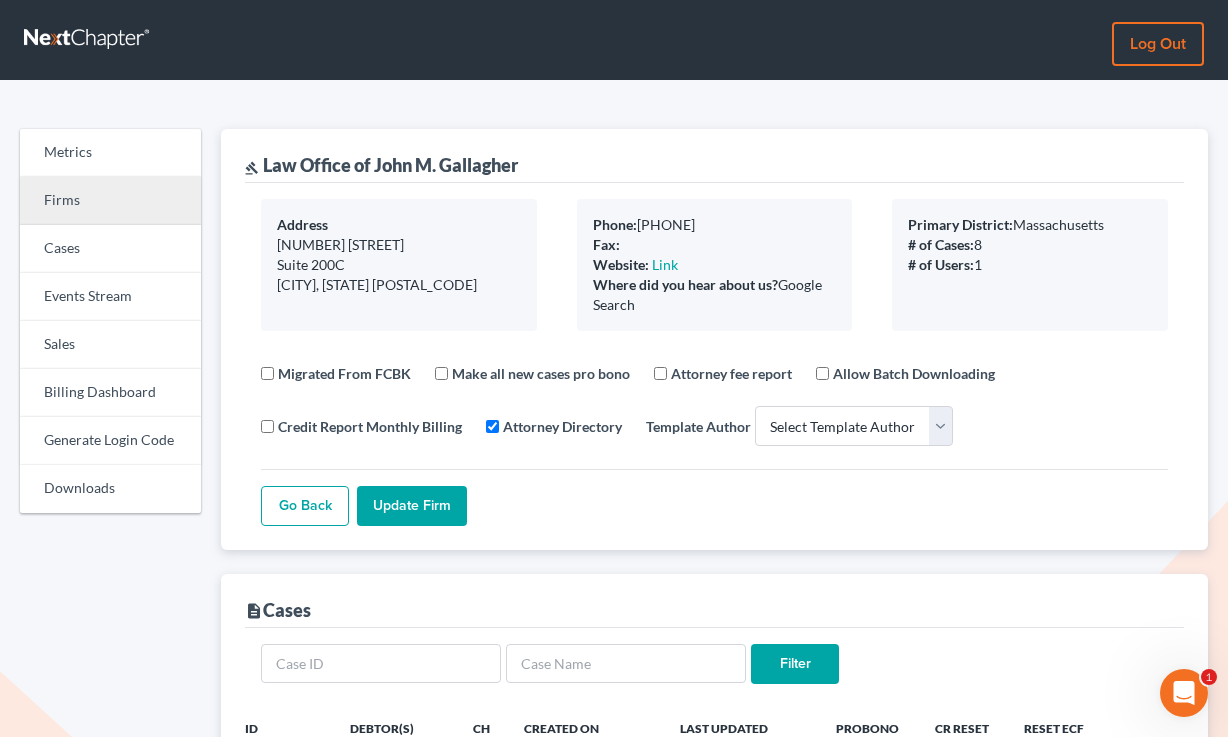 click on "Firms" at bounding box center [110, 201] 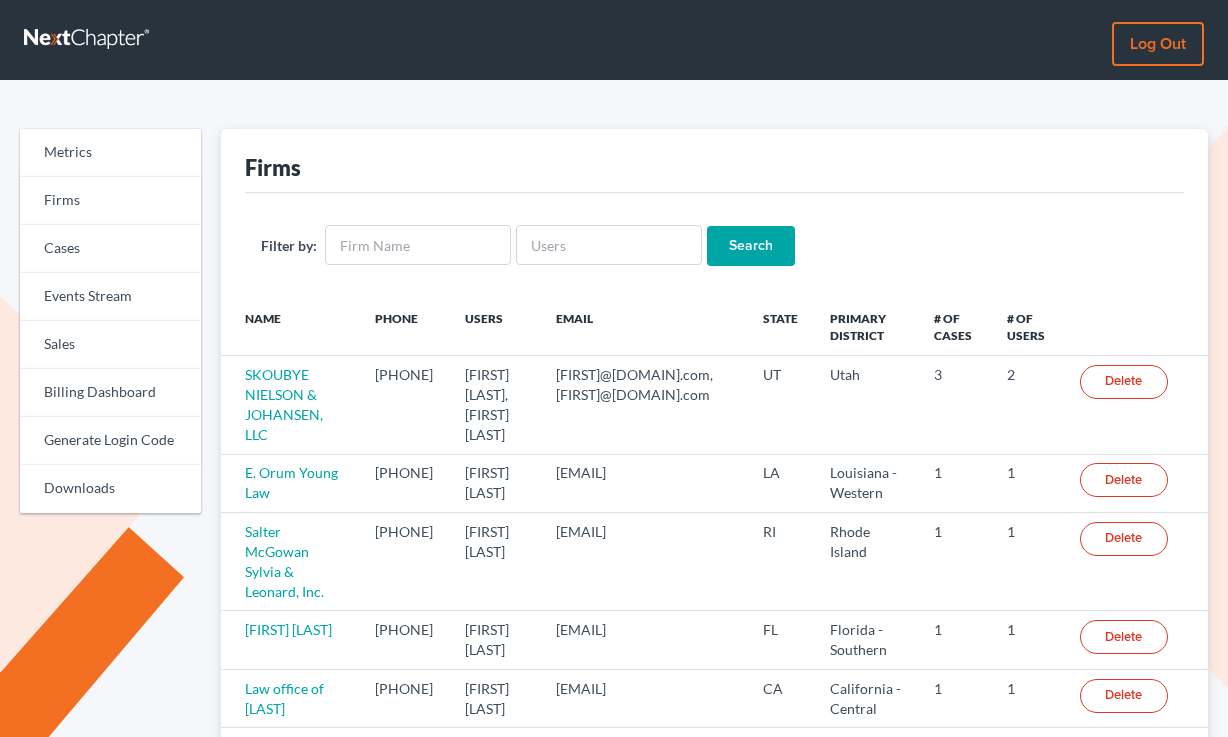 scroll, scrollTop: 0, scrollLeft: 0, axis: both 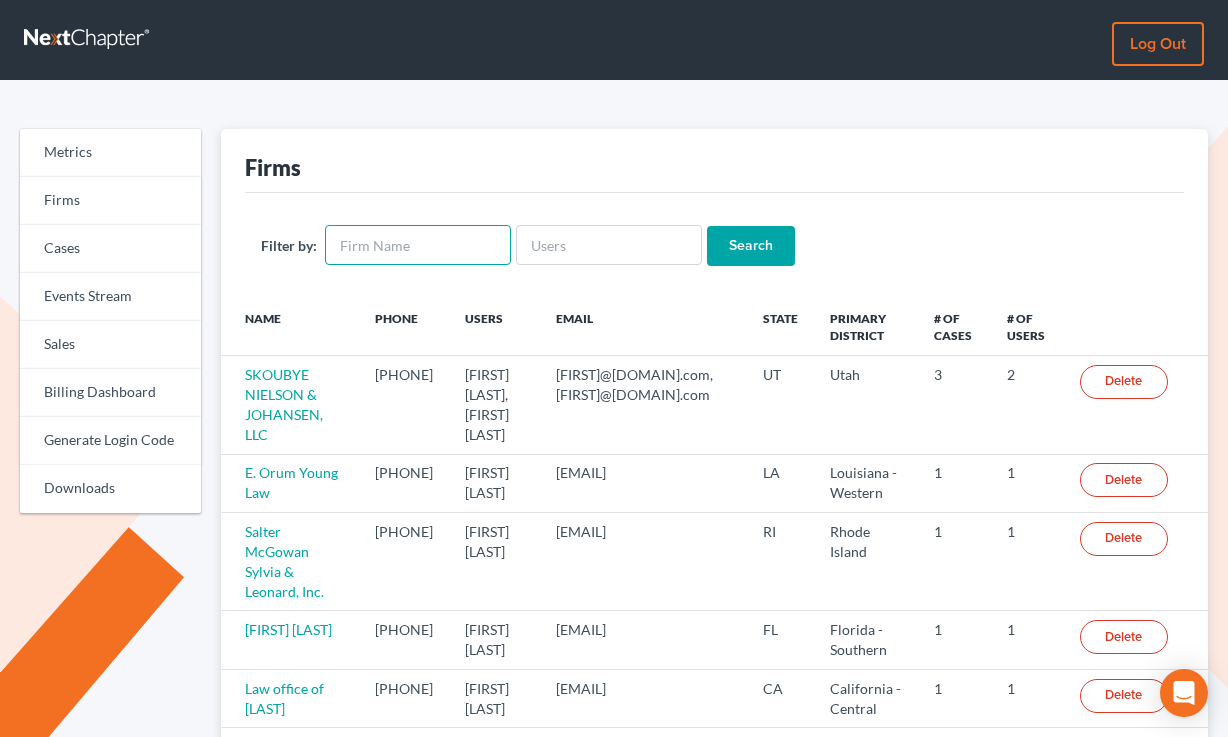 click at bounding box center [418, 245] 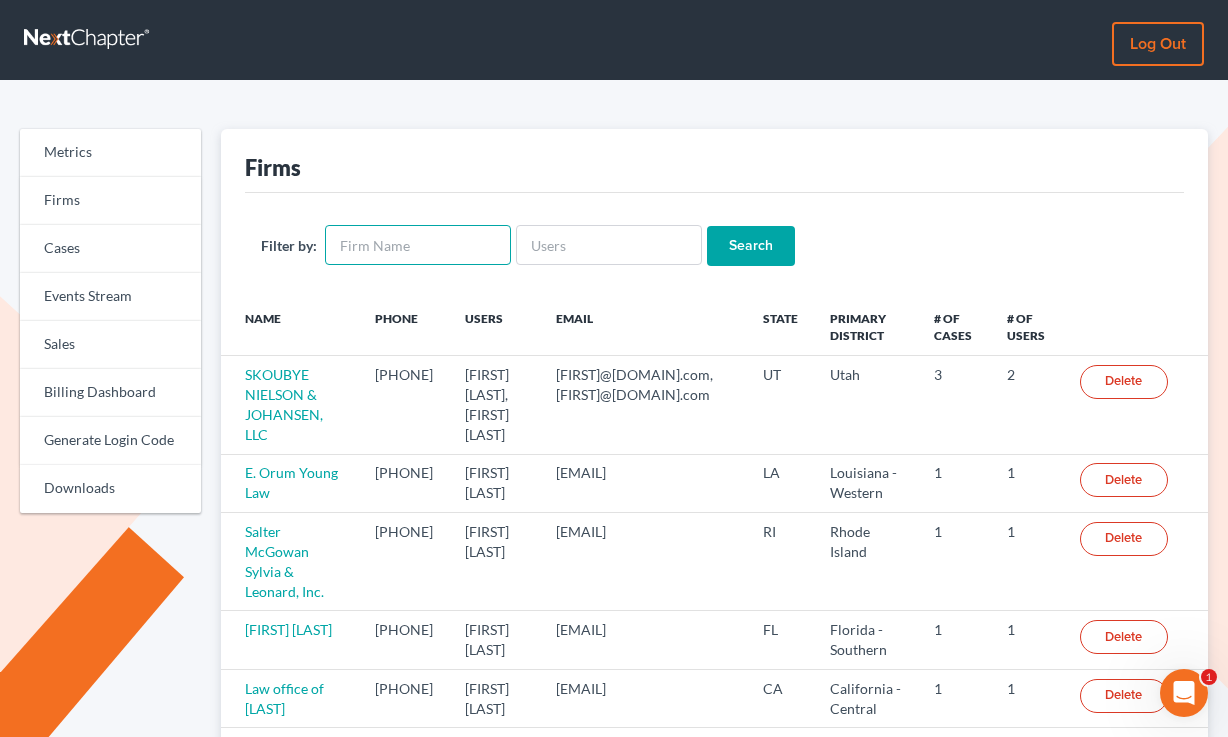 scroll, scrollTop: 0, scrollLeft: 0, axis: both 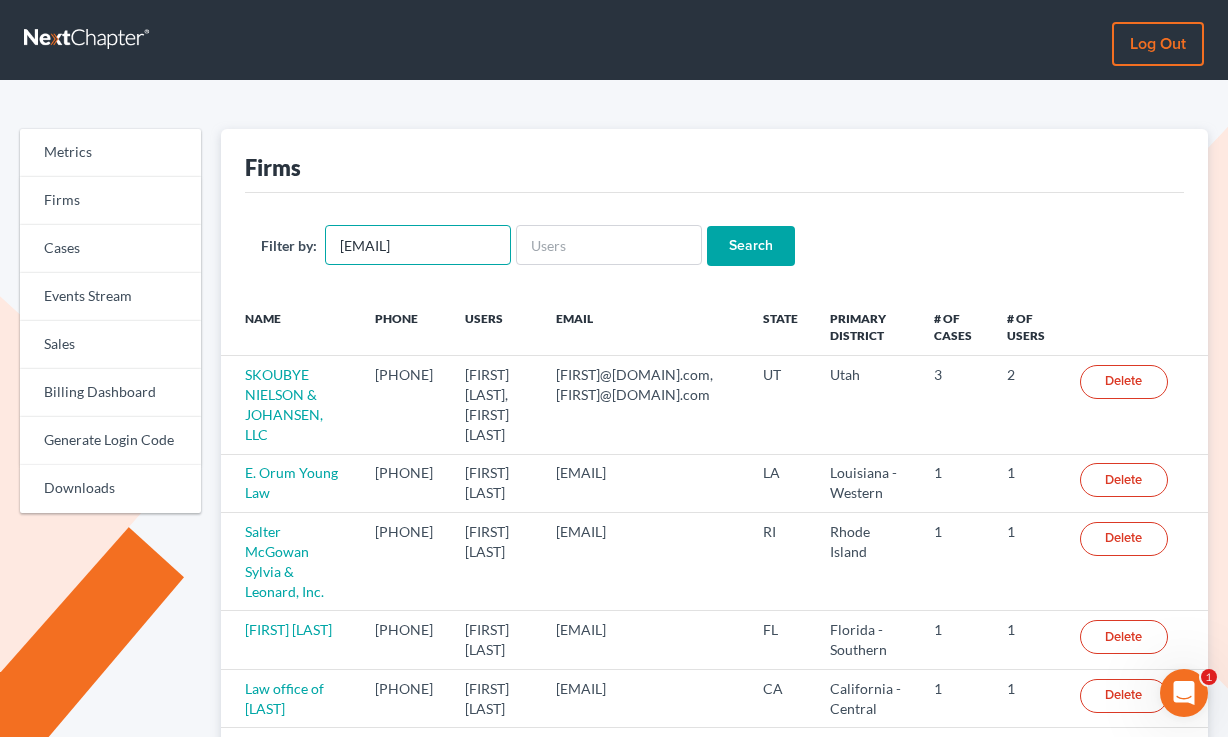 click on "blumlawfirm@gmail.com" at bounding box center (418, 245) 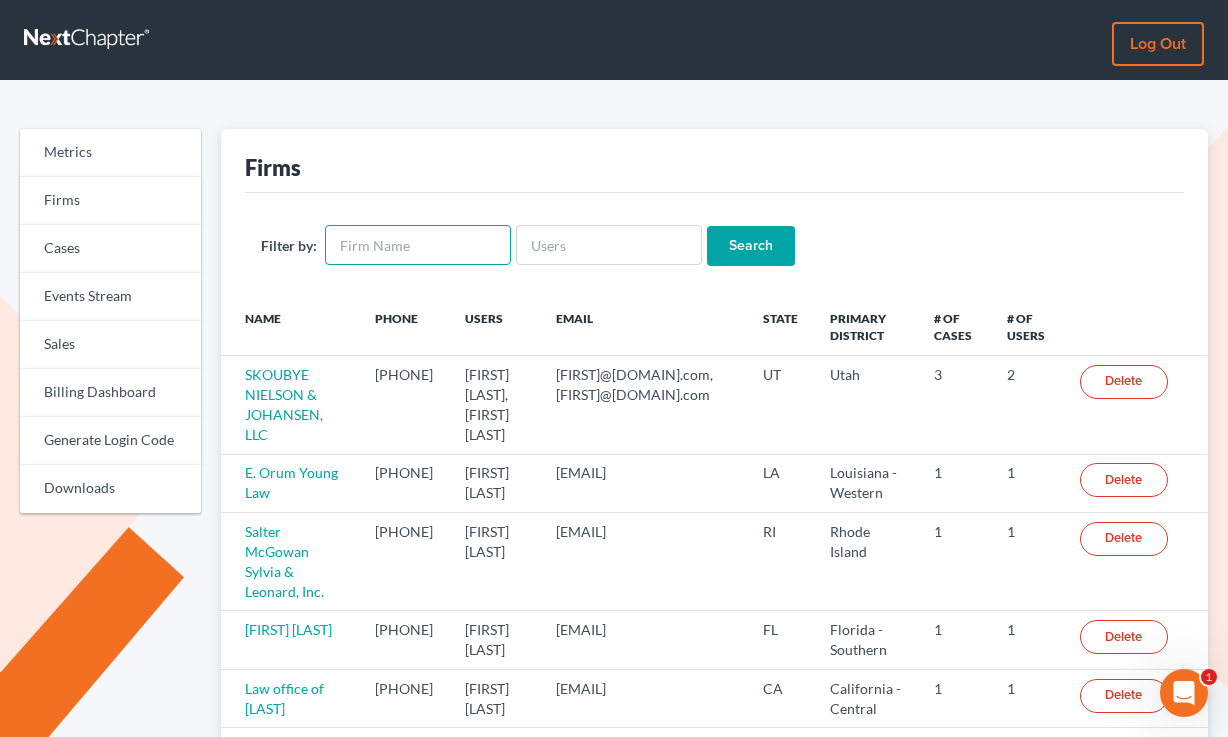 scroll, scrollTop: 0, scrollLeft: 0, axis: both 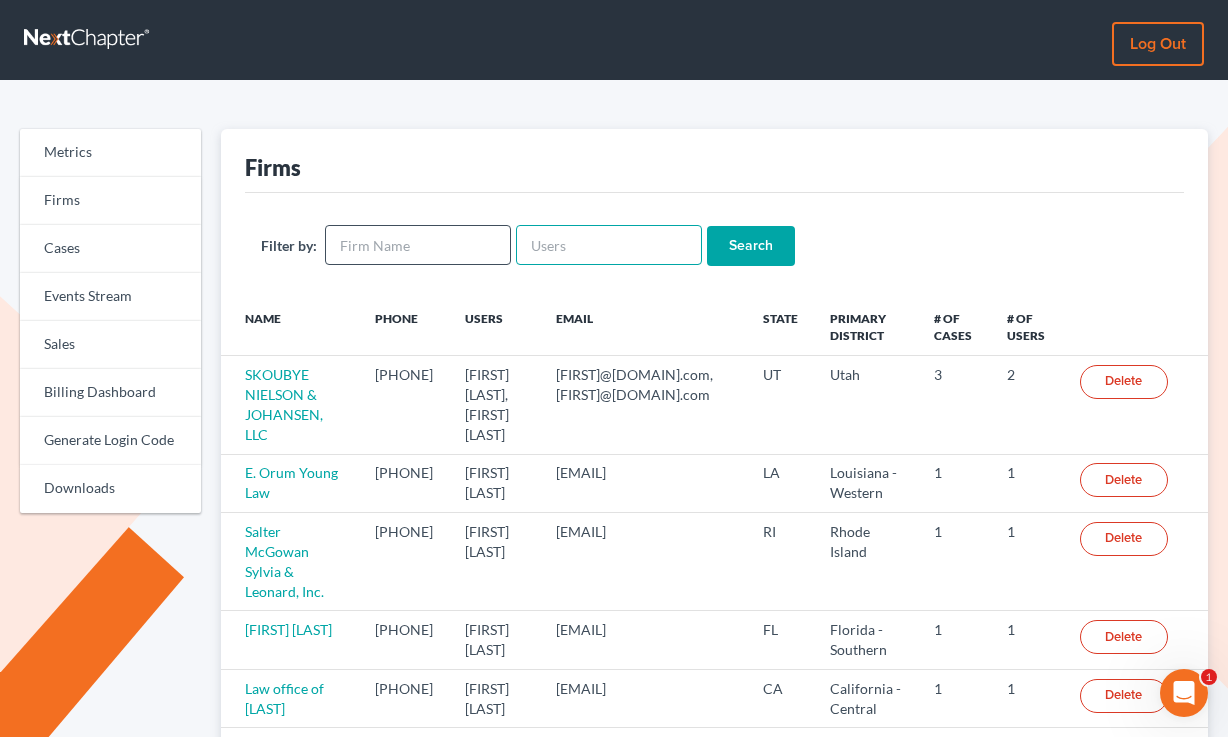 paste on "blumlawfirm@gmail.com" 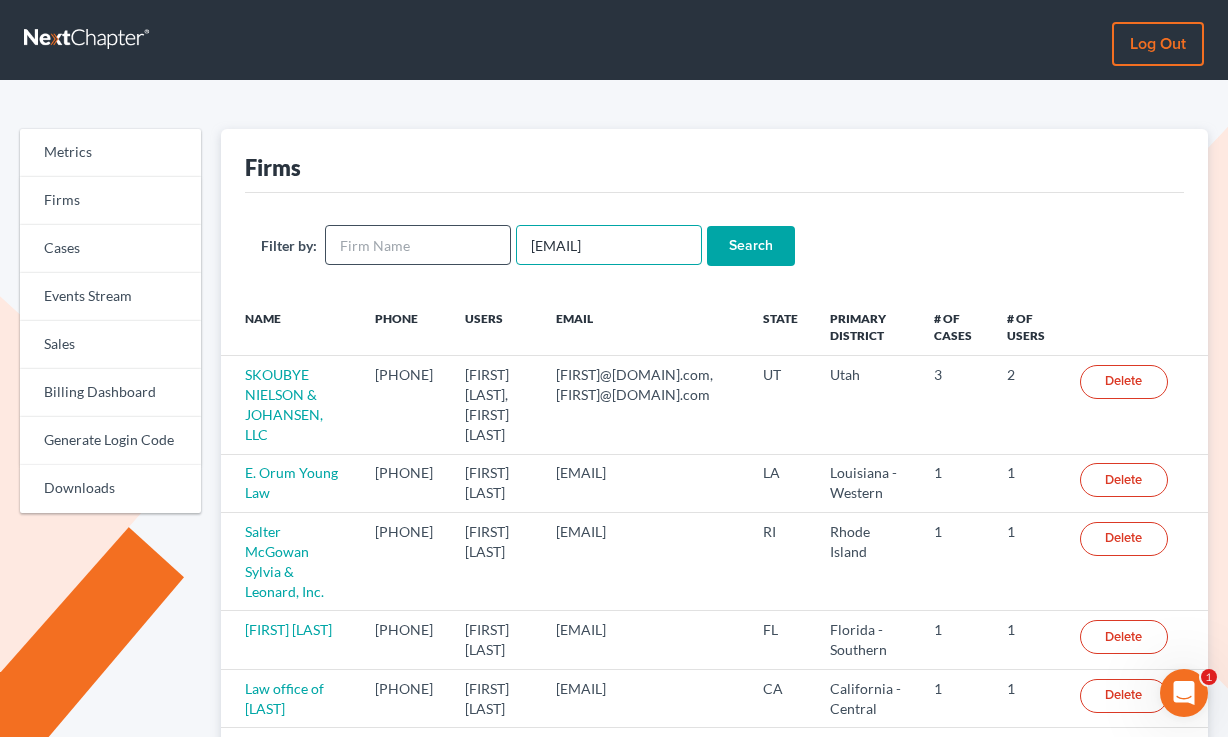 scroll, scrollTop: 0, scrollLeft: 2, axis: horizontal 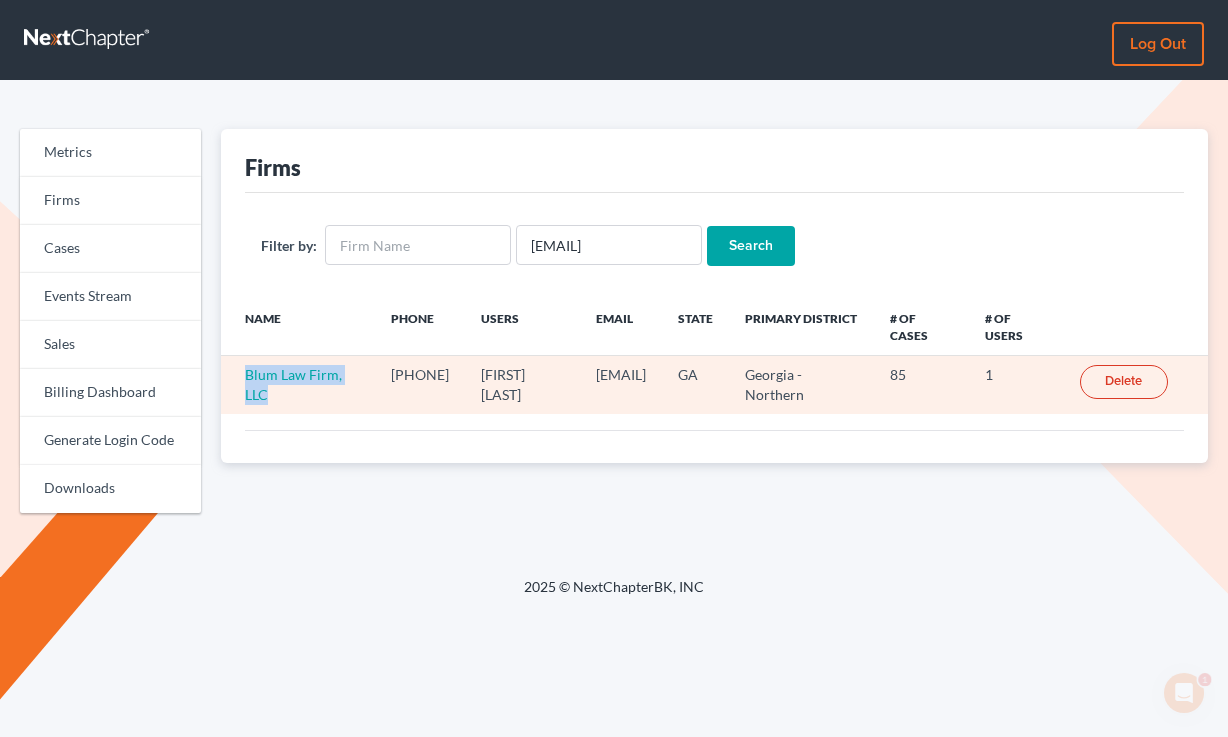 drag, startPoint x: 316, startPoint y: 399, endPoint x: 242, endPoint y: 384, distance: 75.50497 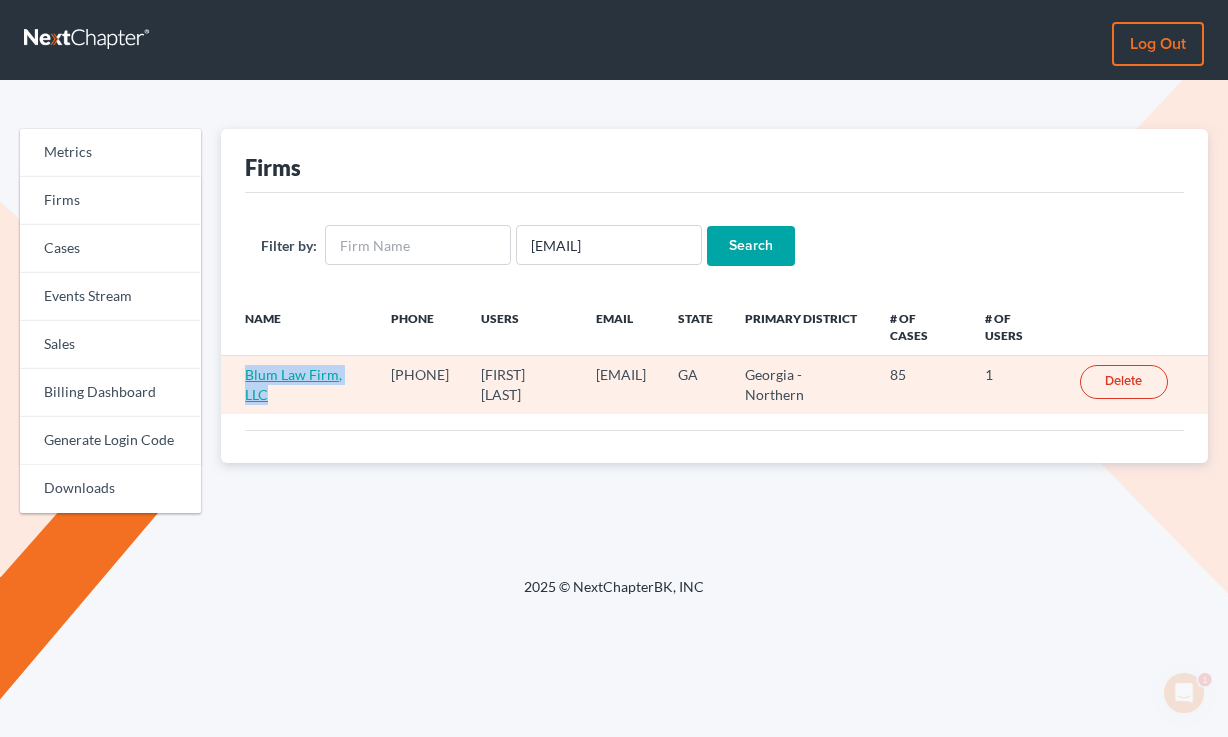 copy on "Blum Law Firm, LLC" 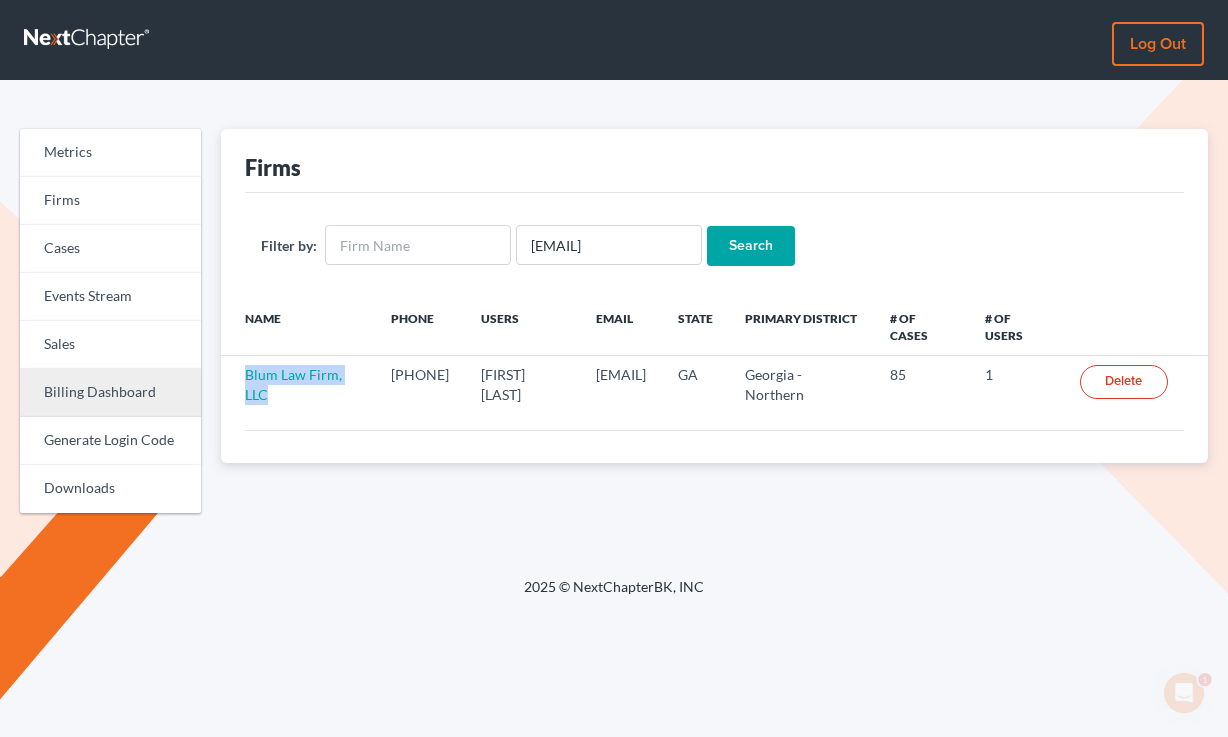 click on "Billing Dashboard" at bounding box center (110, 393) 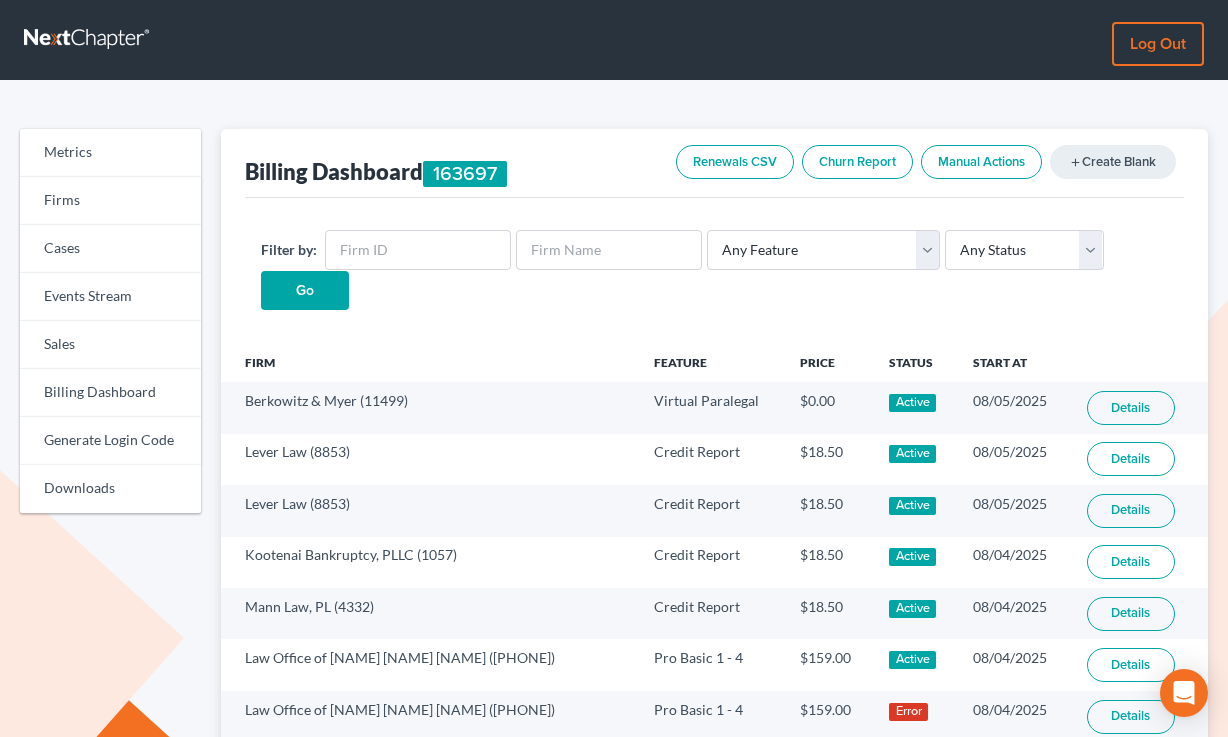 scroll, scrollTop: 0, scrollLeft: 0, axis: both 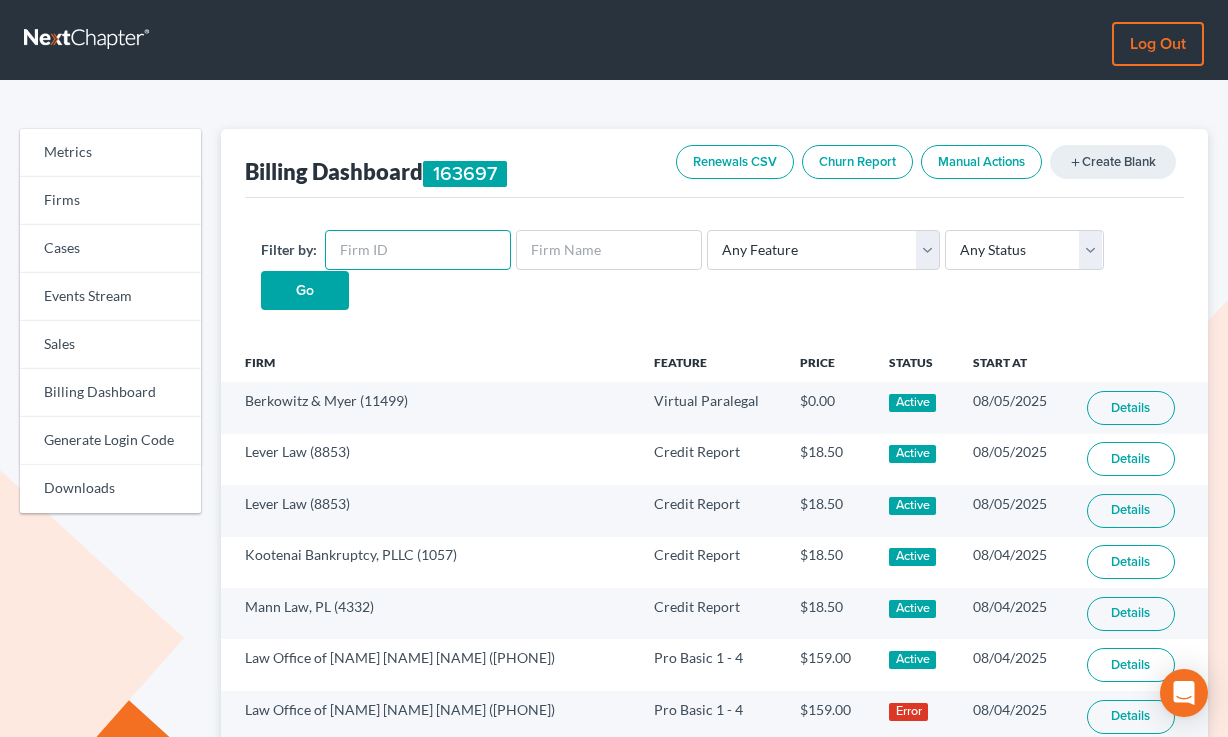 click at bounding box center (418, 250) 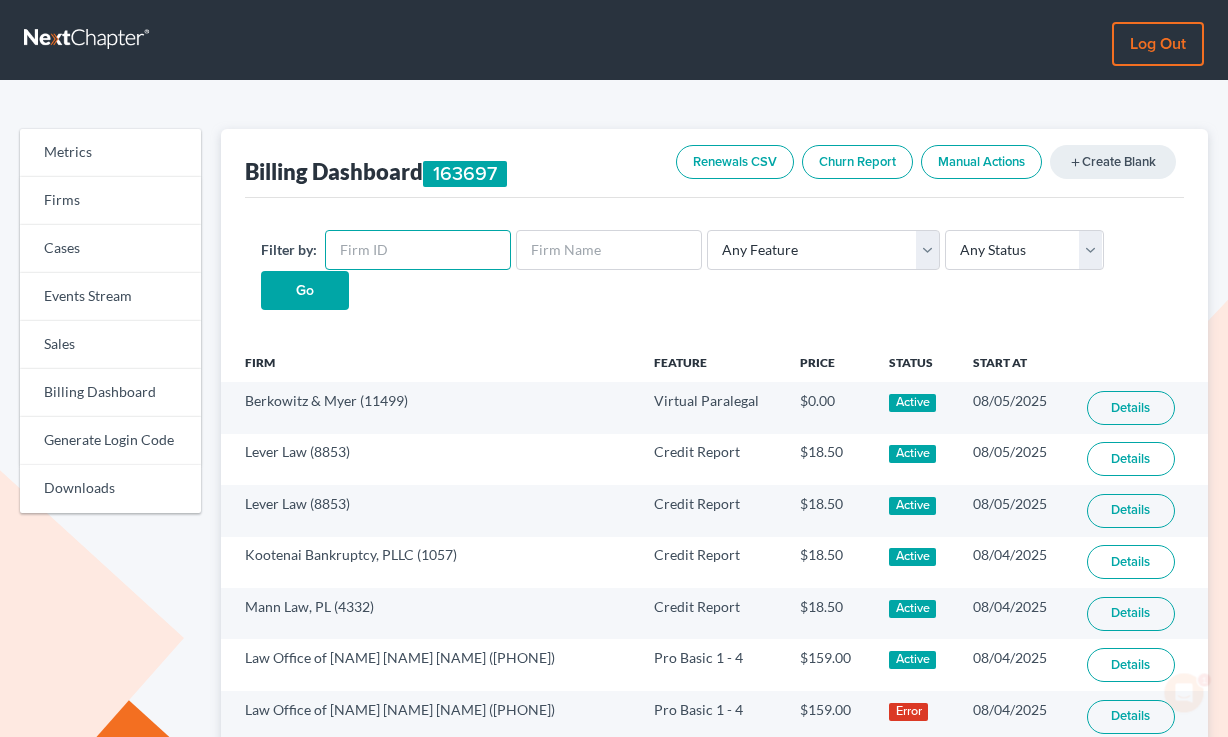 scroll, scrollTop: 0, scrollLeft: 0, axis: both 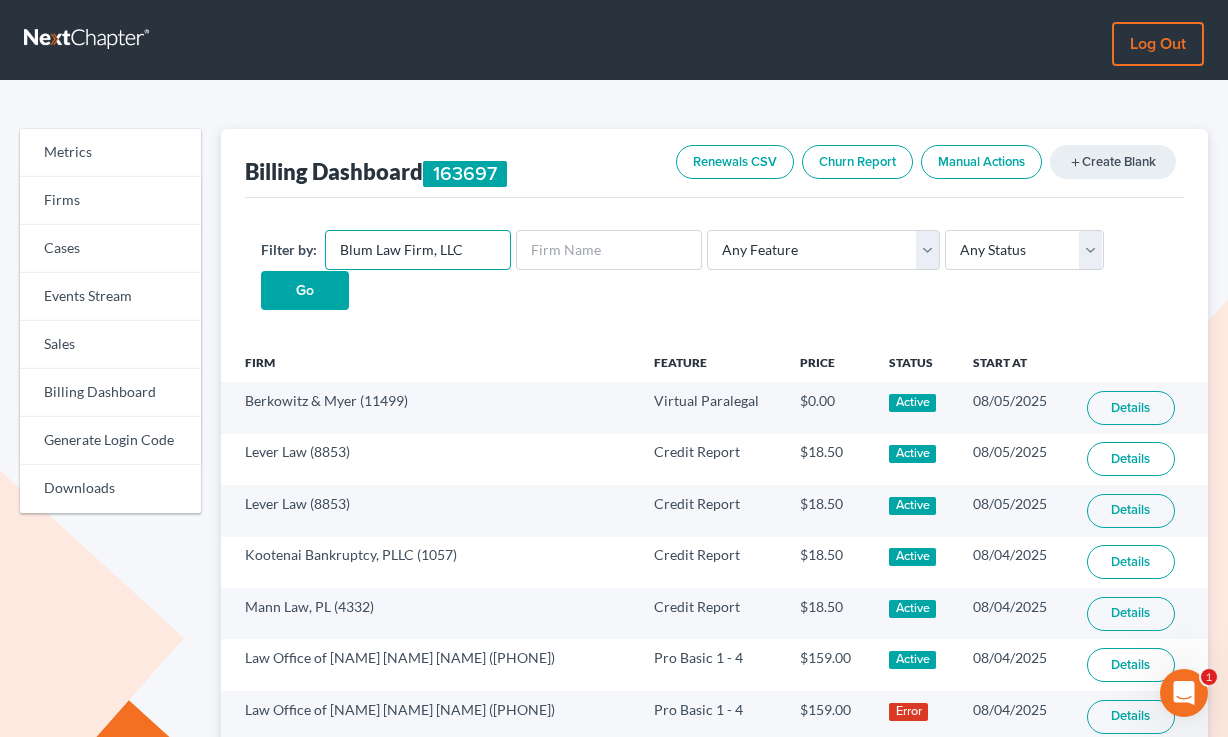 click on "Blum Law Firm, LLC" at bounding box center (418, 250) 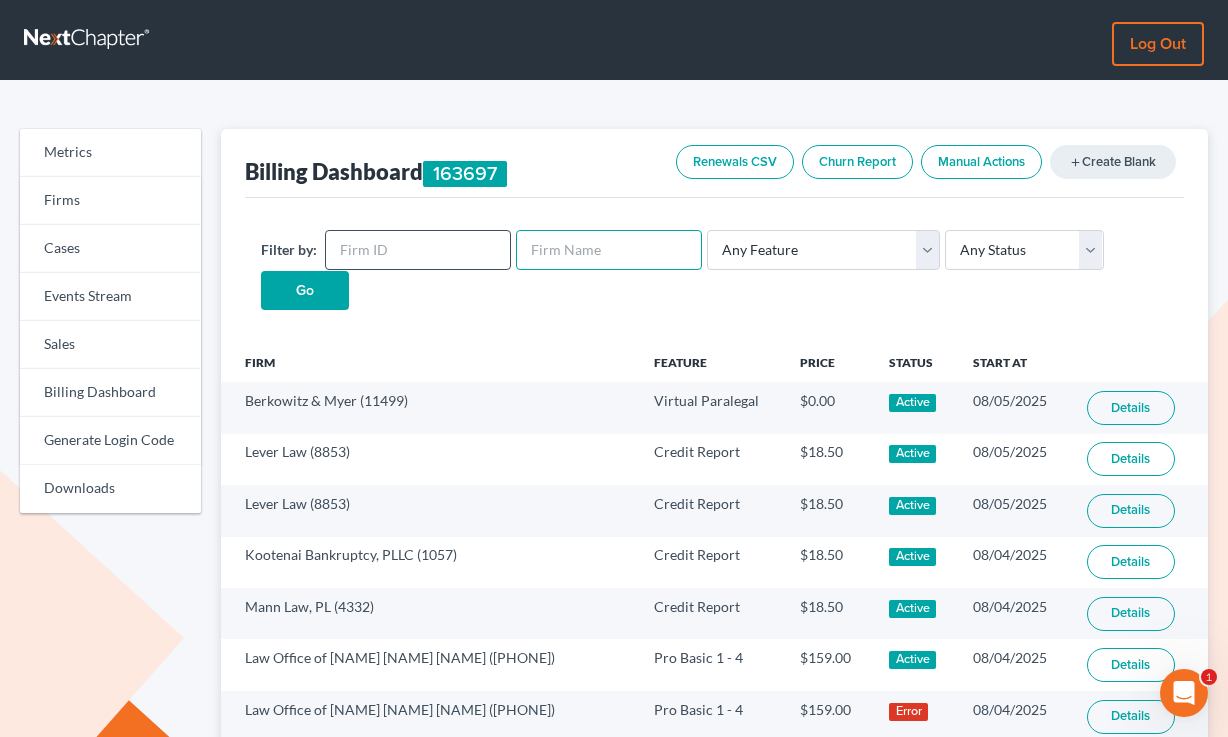 paste on "Blum Law Firm, LLC" 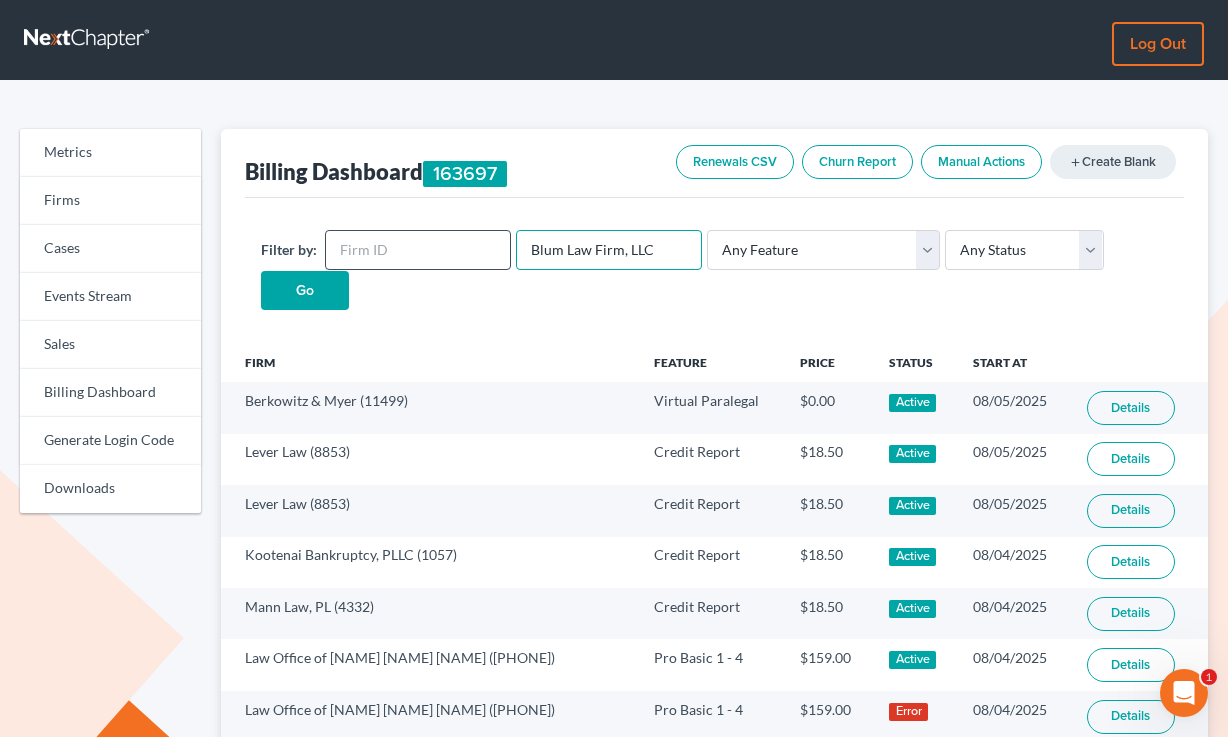type on "Blum Law Firm, LLC" 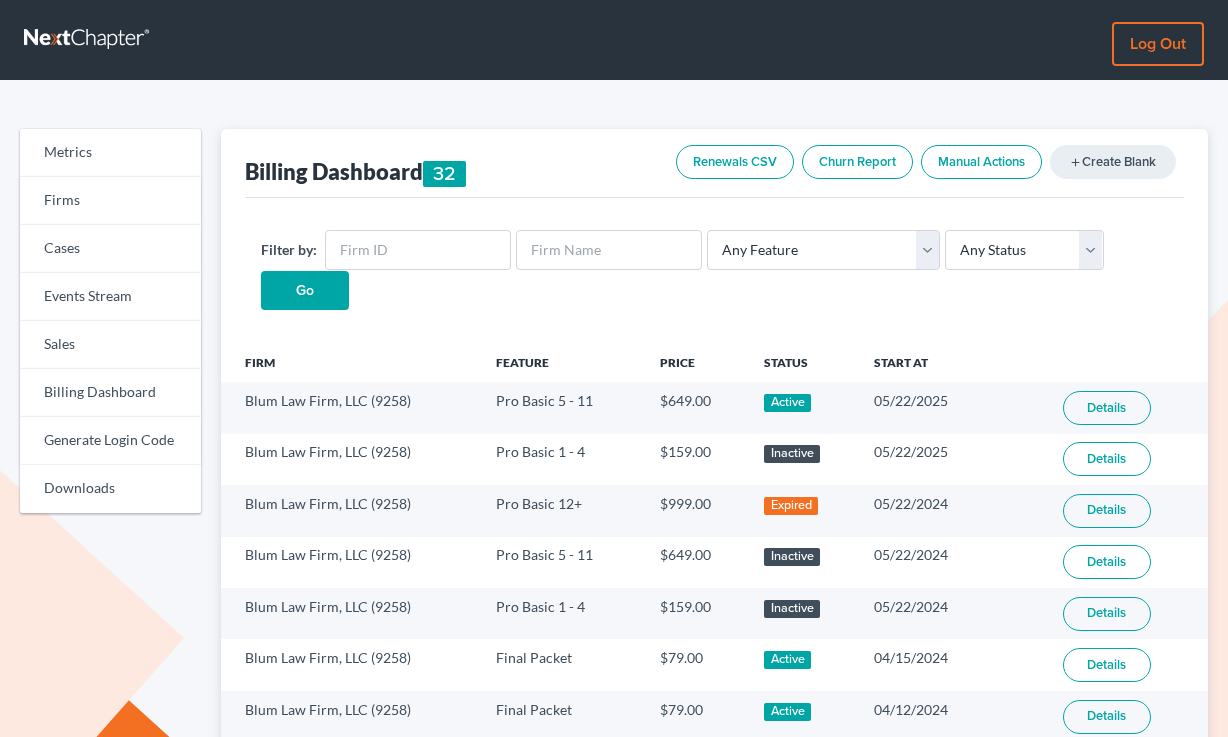 scroll, scrollTop: 0, scrollLeft: 0, axis: both 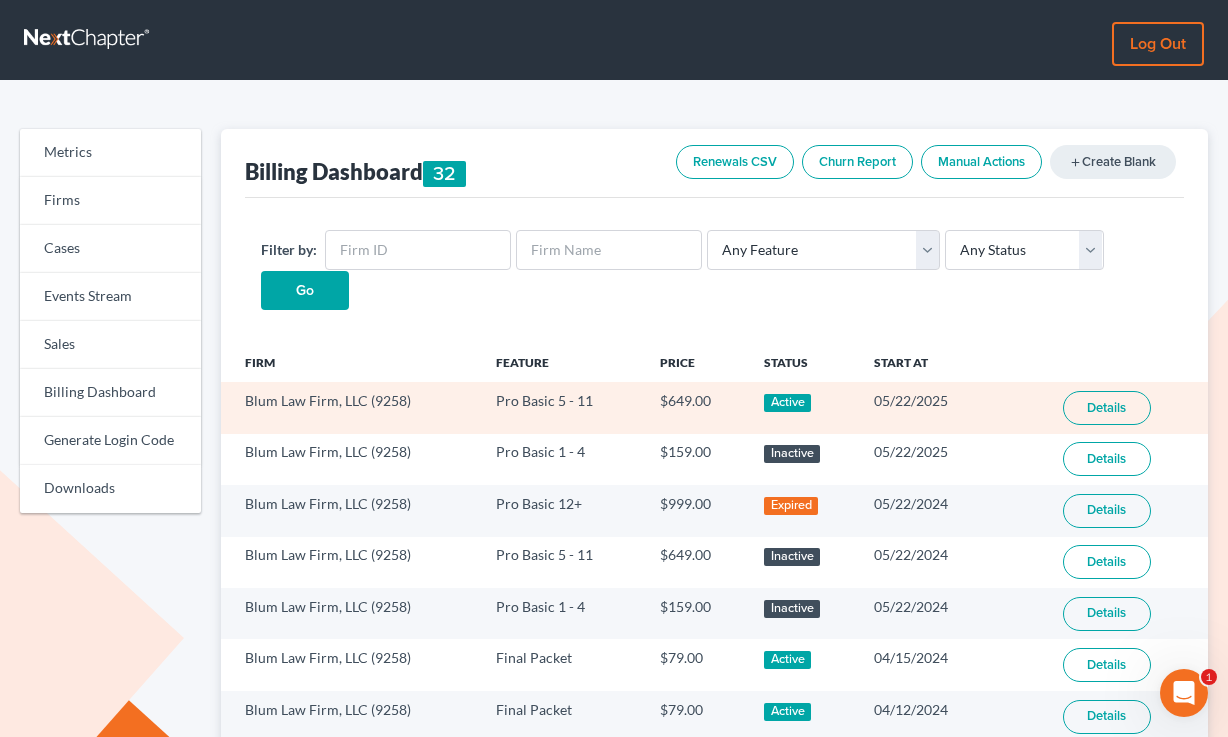 click on "Details" at bounding box center [1107, 408] 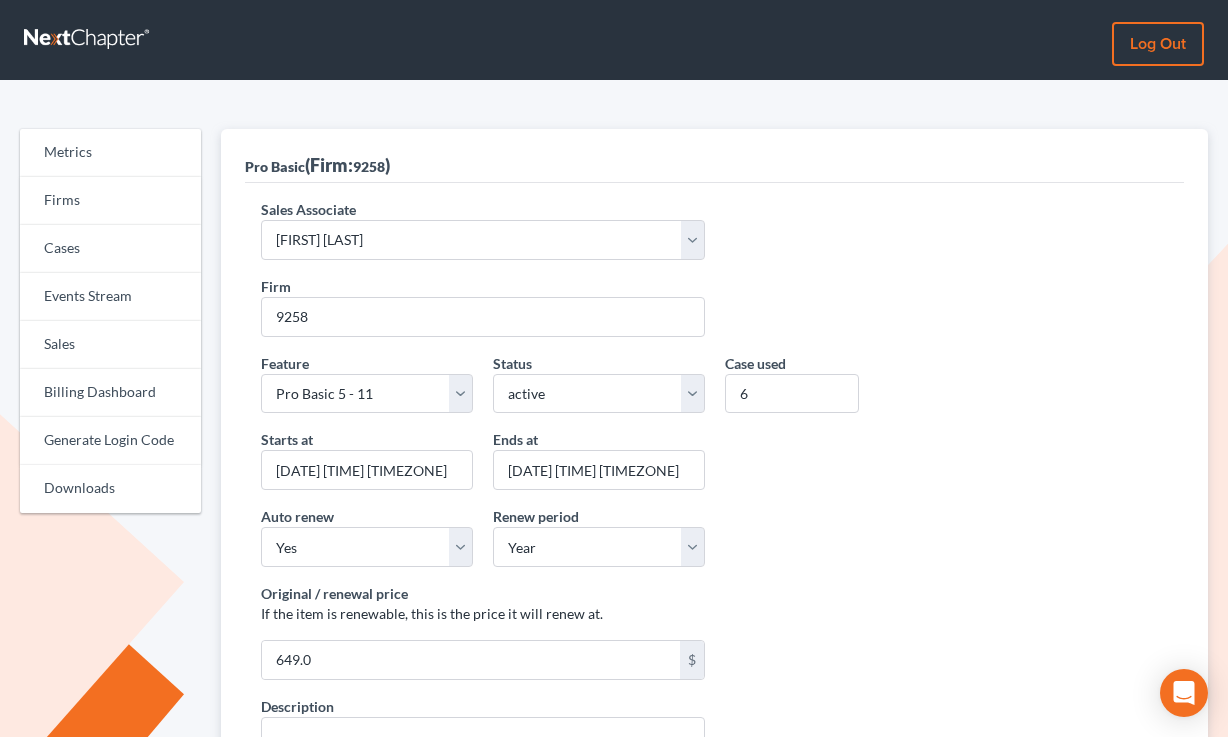 scroll, scrollTop: 0, scrollLeft: 0, axis: both 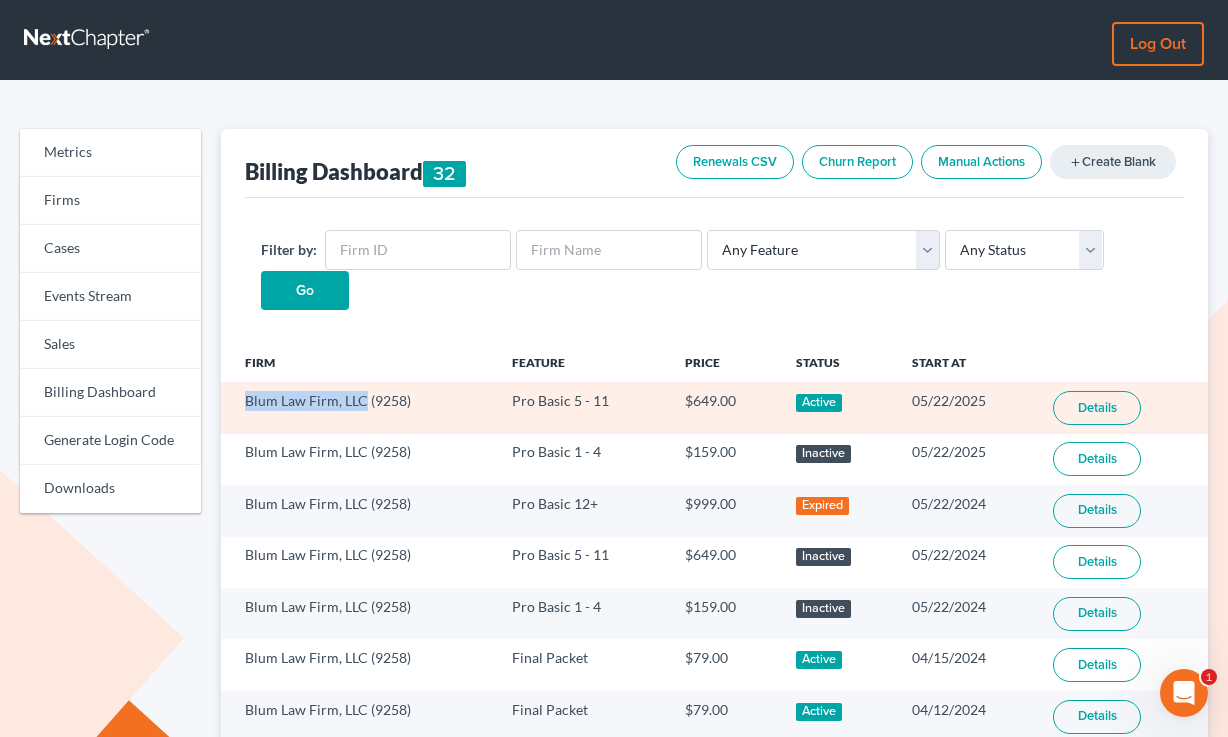 drag, startPoint x: 362, startPoint y: 404, endPoint x: 241, endPoint y: 401, distance: 121.037186 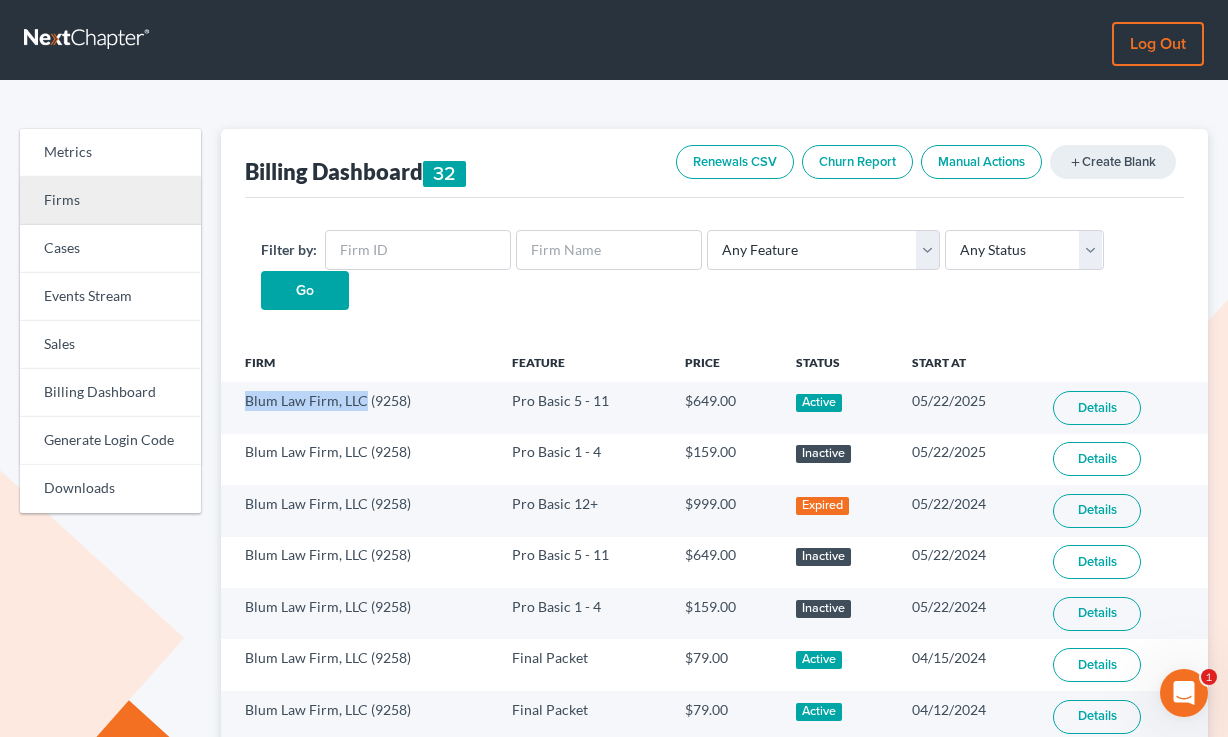 click on "Firms" at bounding box center [110, 201] 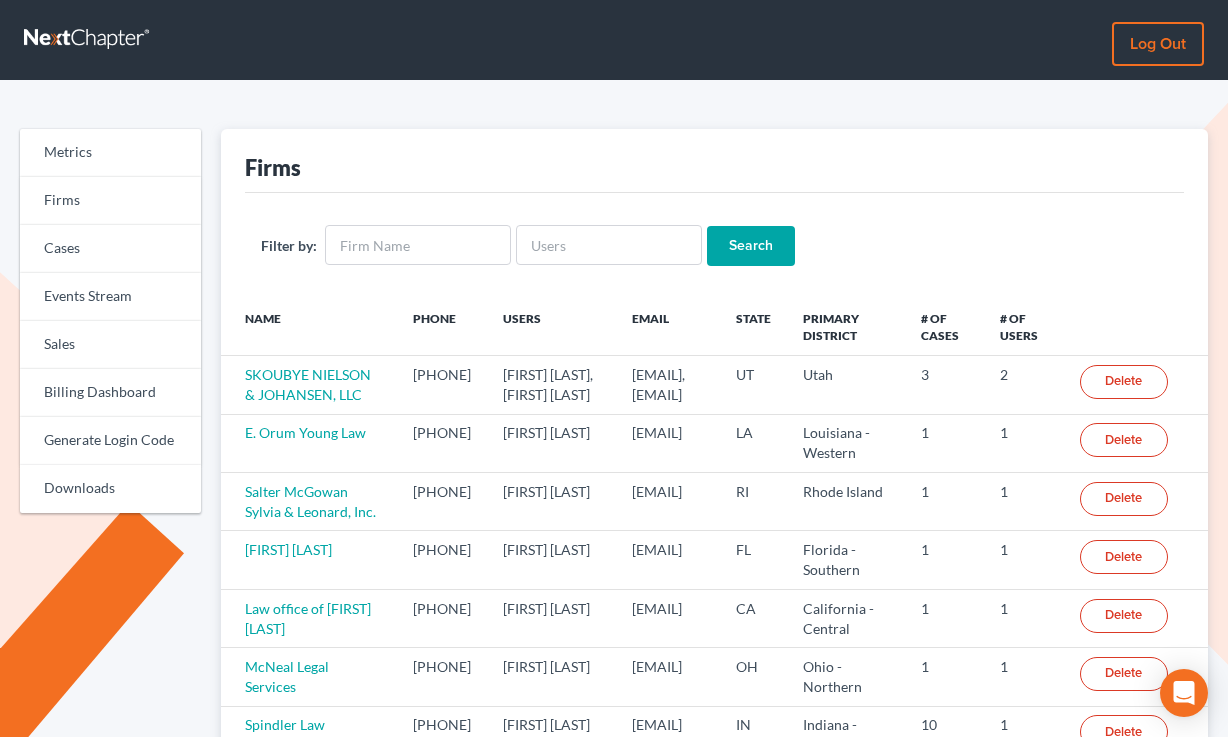 scroll, scrollTop: 0, scrollLeft: 0, axis: both 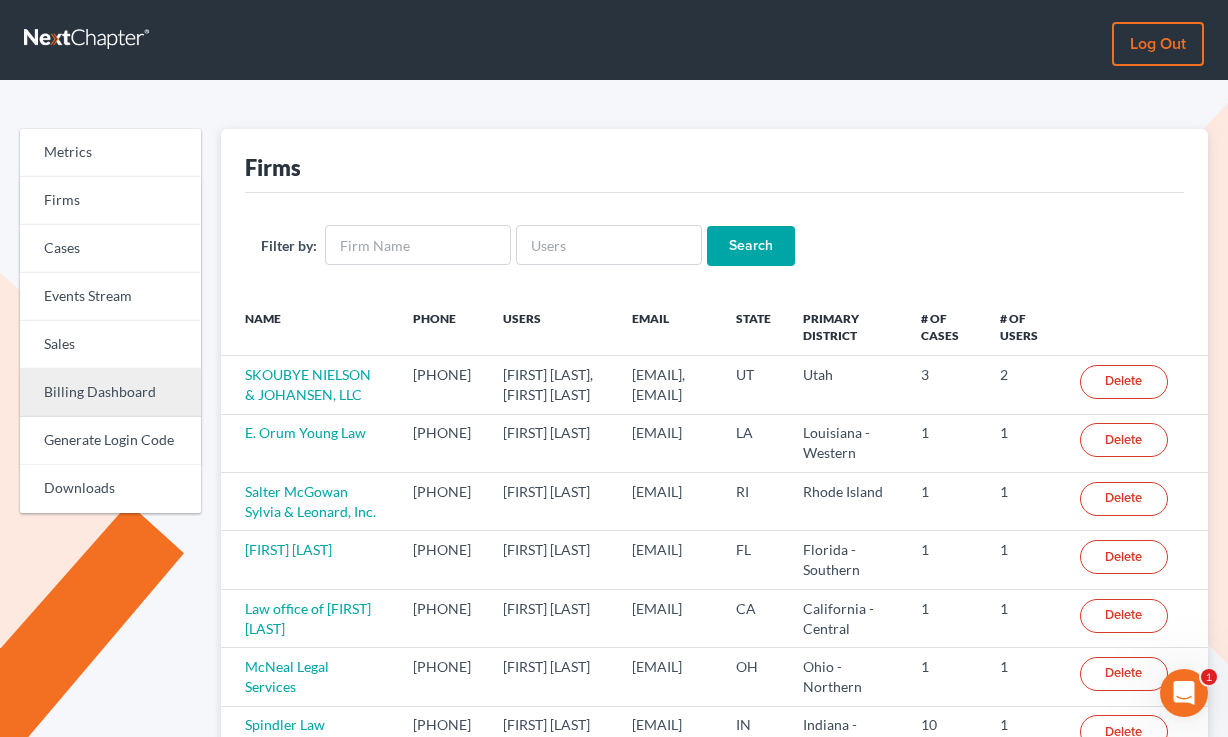 click on "Billing Dashboard" at bounding box center [110, 393] 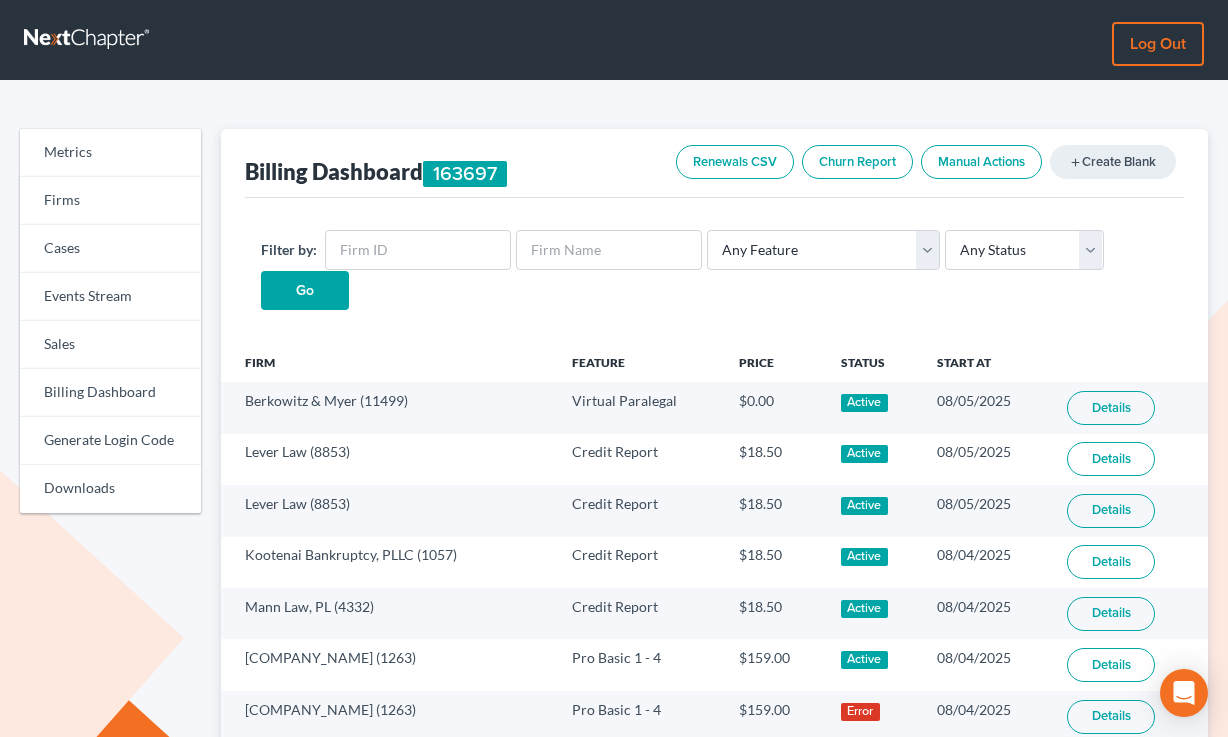 scroll, scrollTop: 0, scrollLeft: 0, axis: both 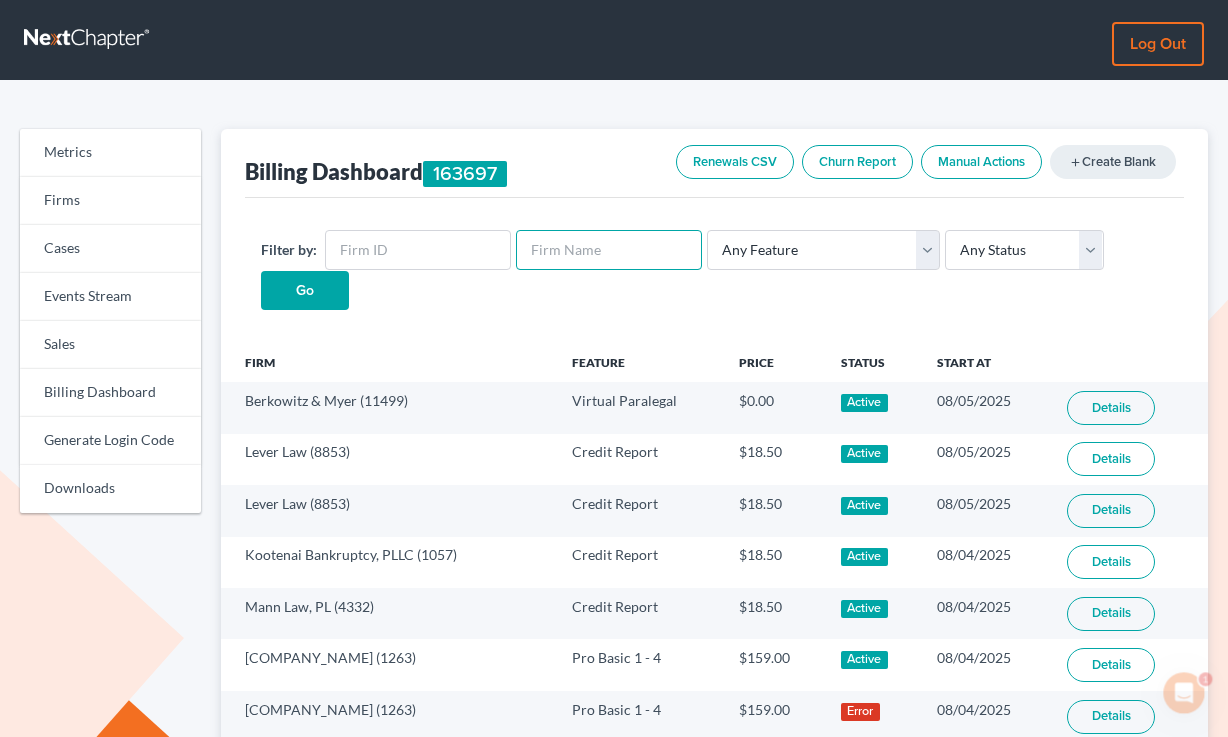 click at bounding box center (609, 250) 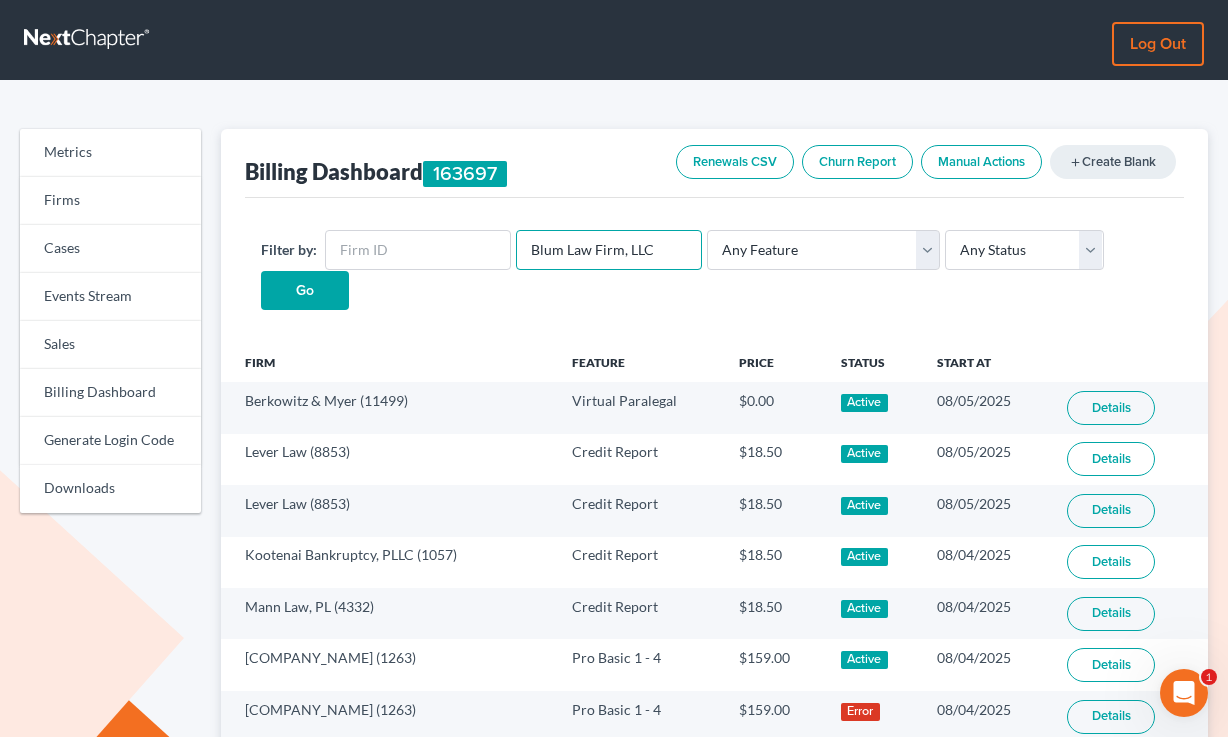 type on "Blum Law Firm, LLC" 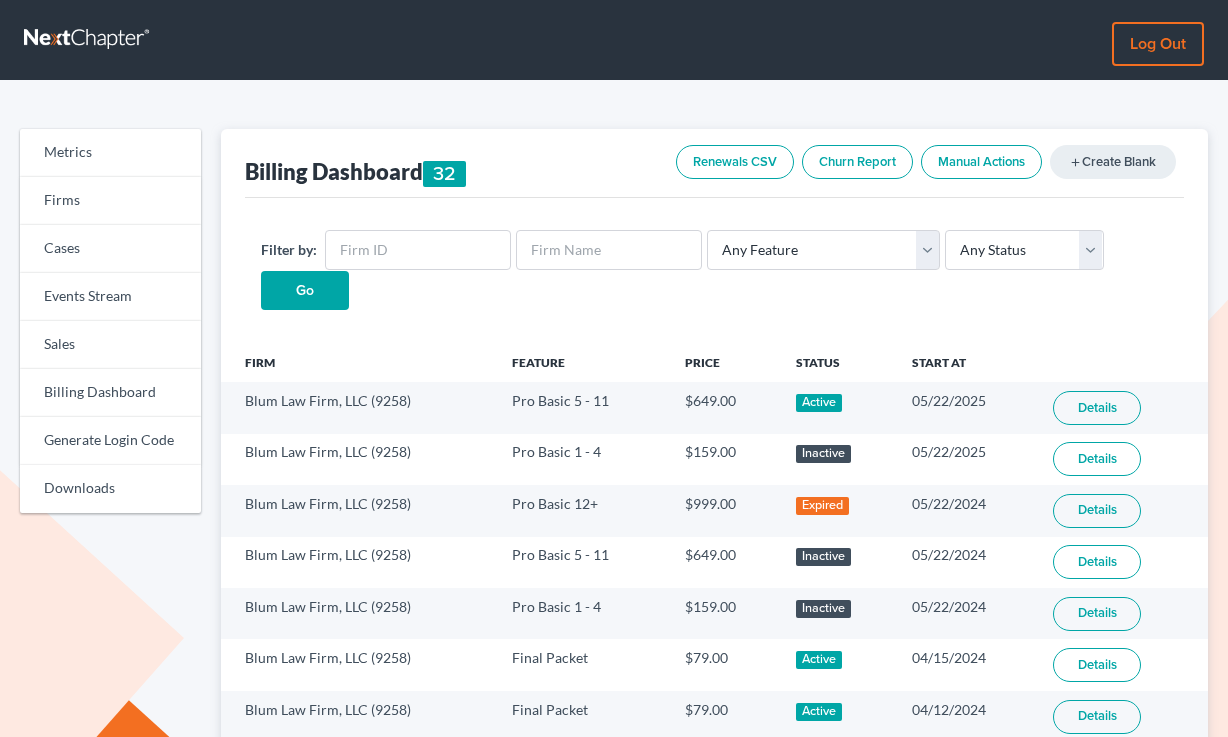 scroll, scrollTop: 0, scrollLeft: 0, axis: both 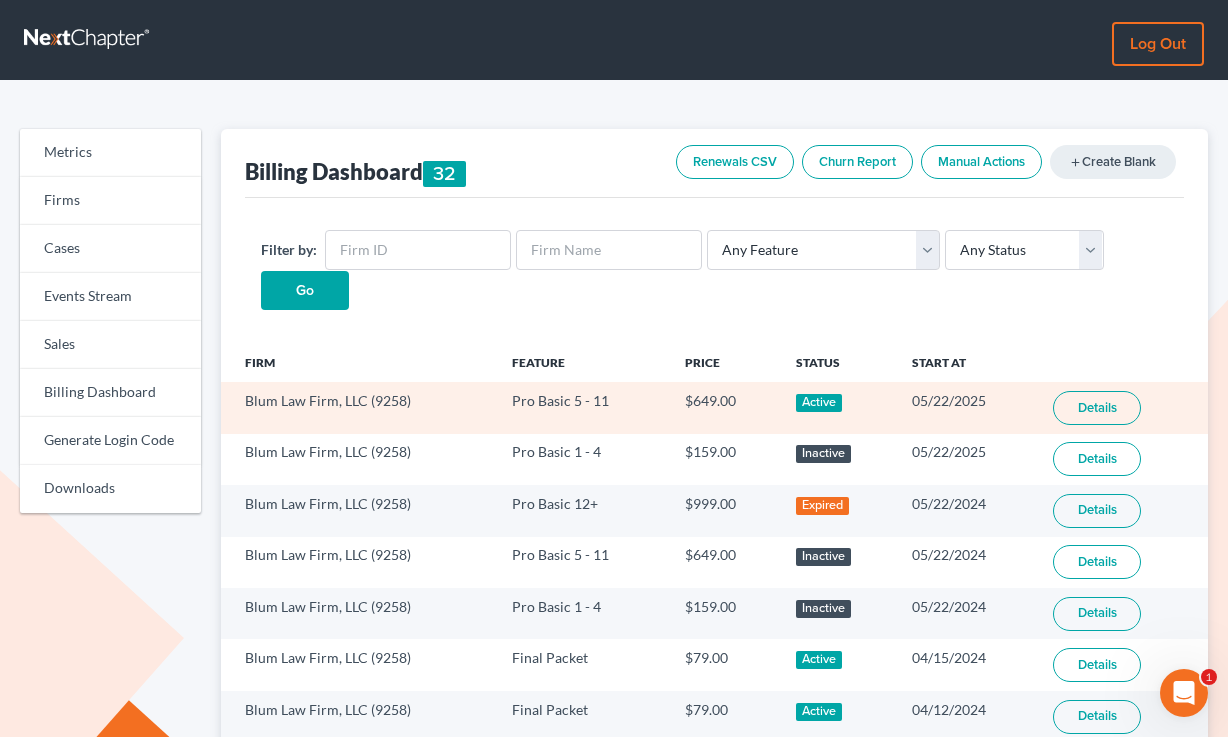 click on "Details" at bounding box center (1097, 408) 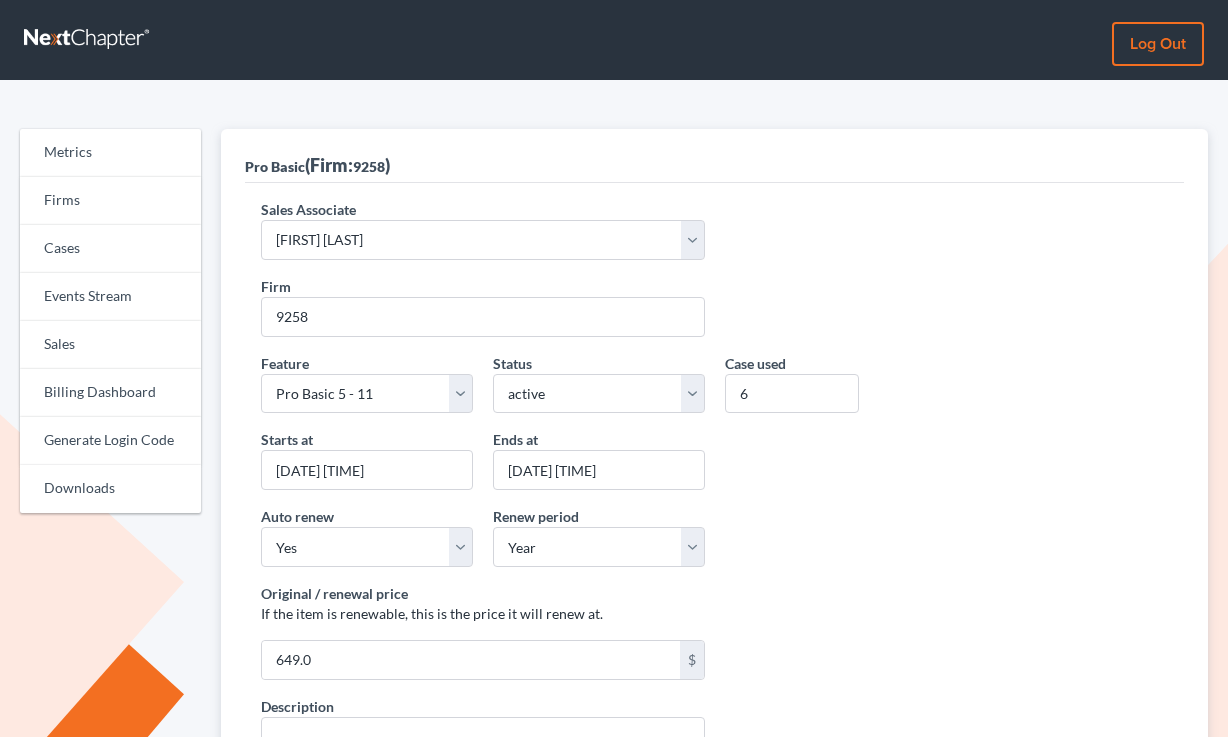 scroll, scrollTop: 0, scrollLeft: 0, axis: both 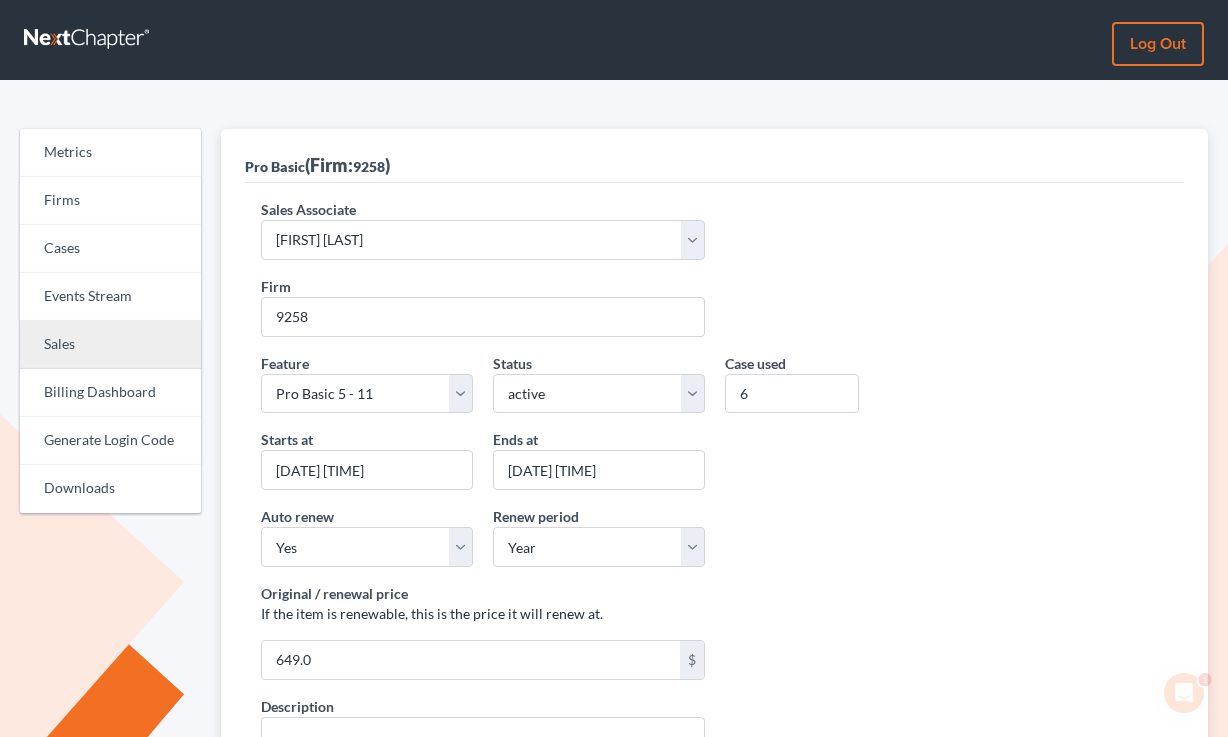 click on "Sales" at bounding box center [110, 345] 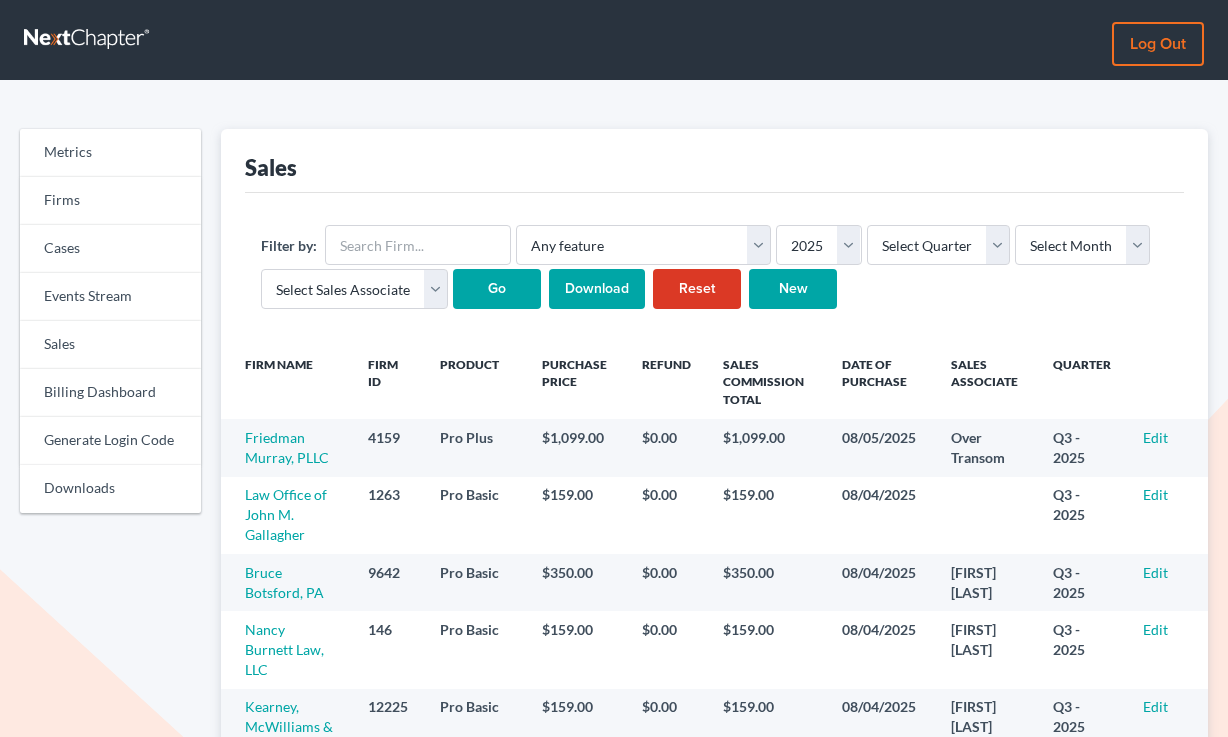 scroll, scrollTop: 0, scrollLeft: 0, axis: both 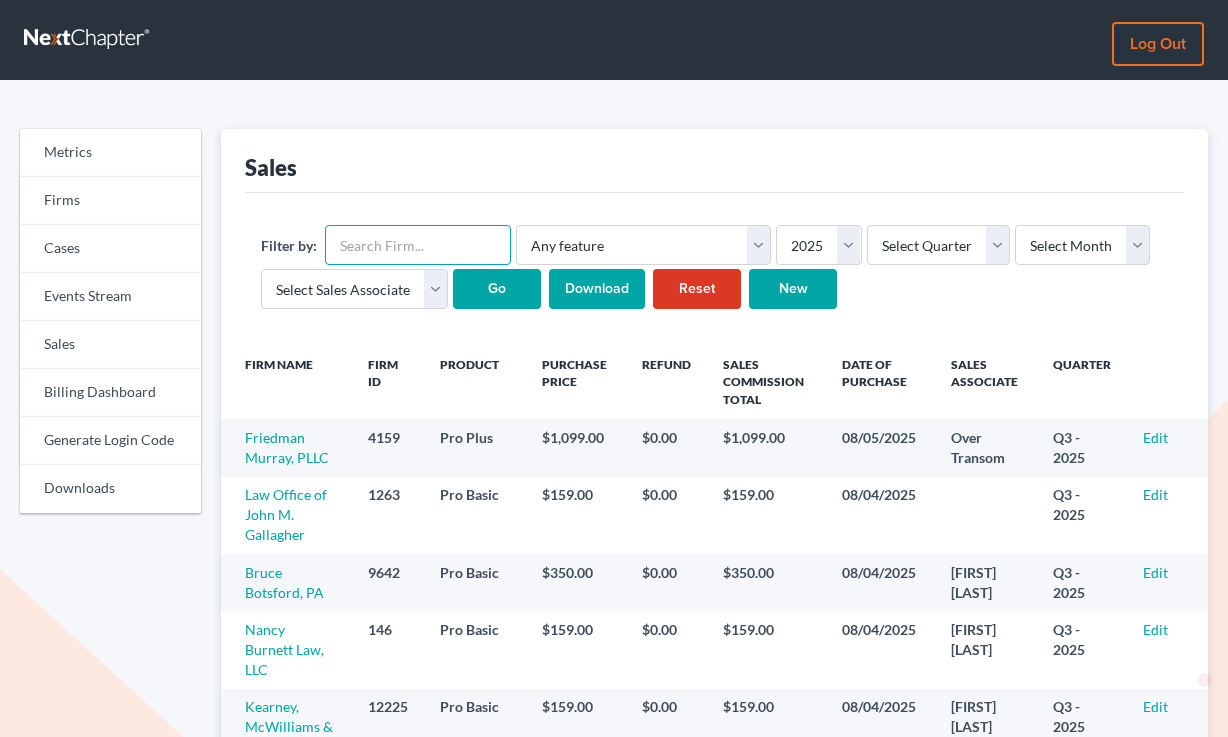 click at bounding box center [418, 245] 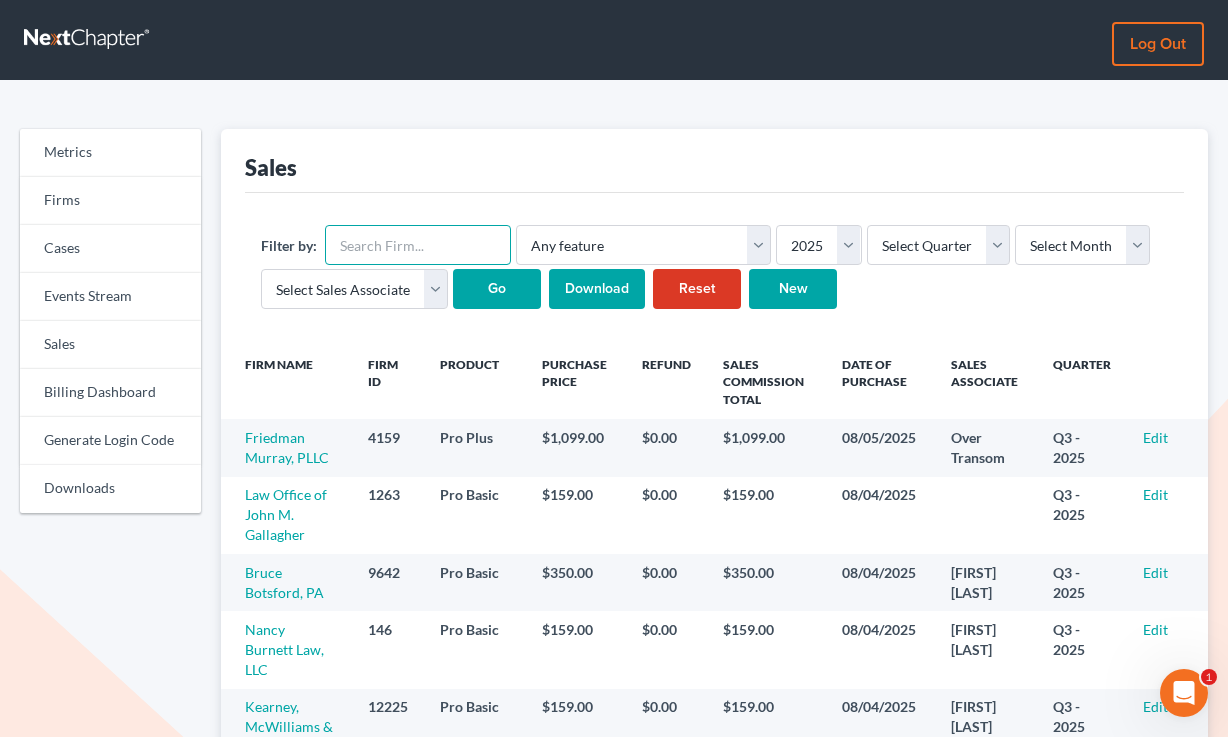 scroll, scrollTop: 0, scrollLeft: 0, axis: both 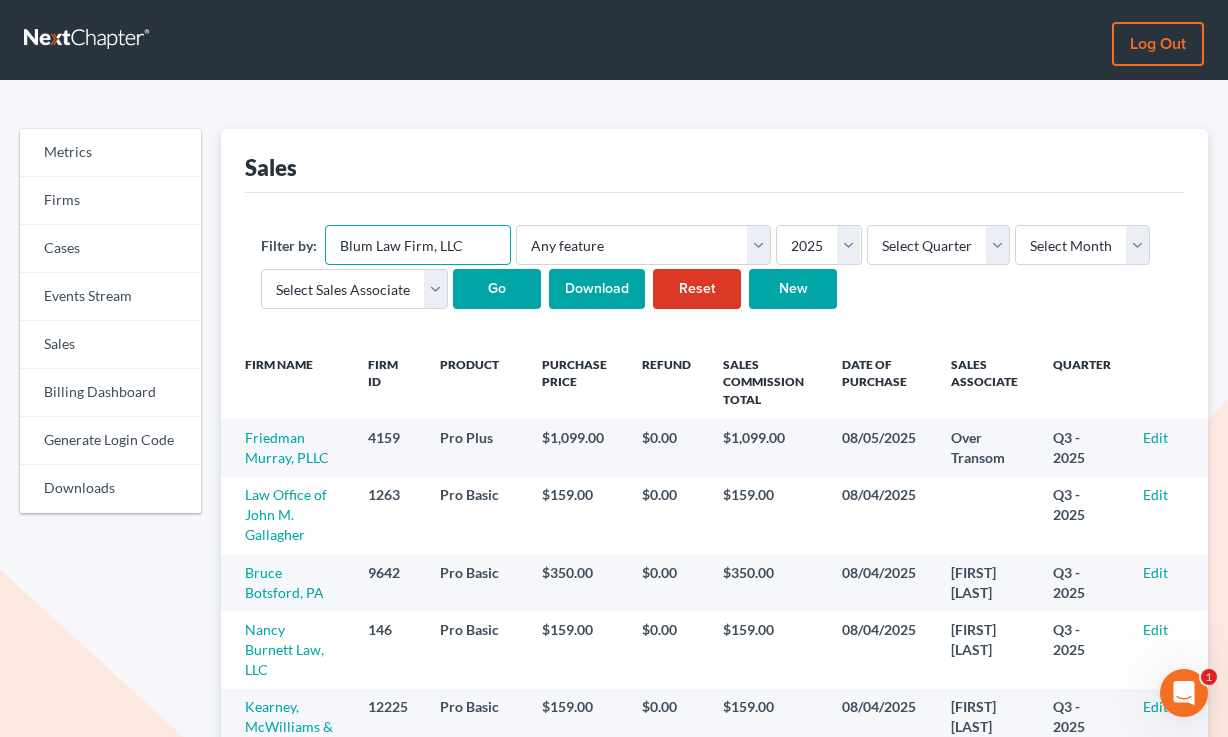 type on "Blum Law Firm, LLC" 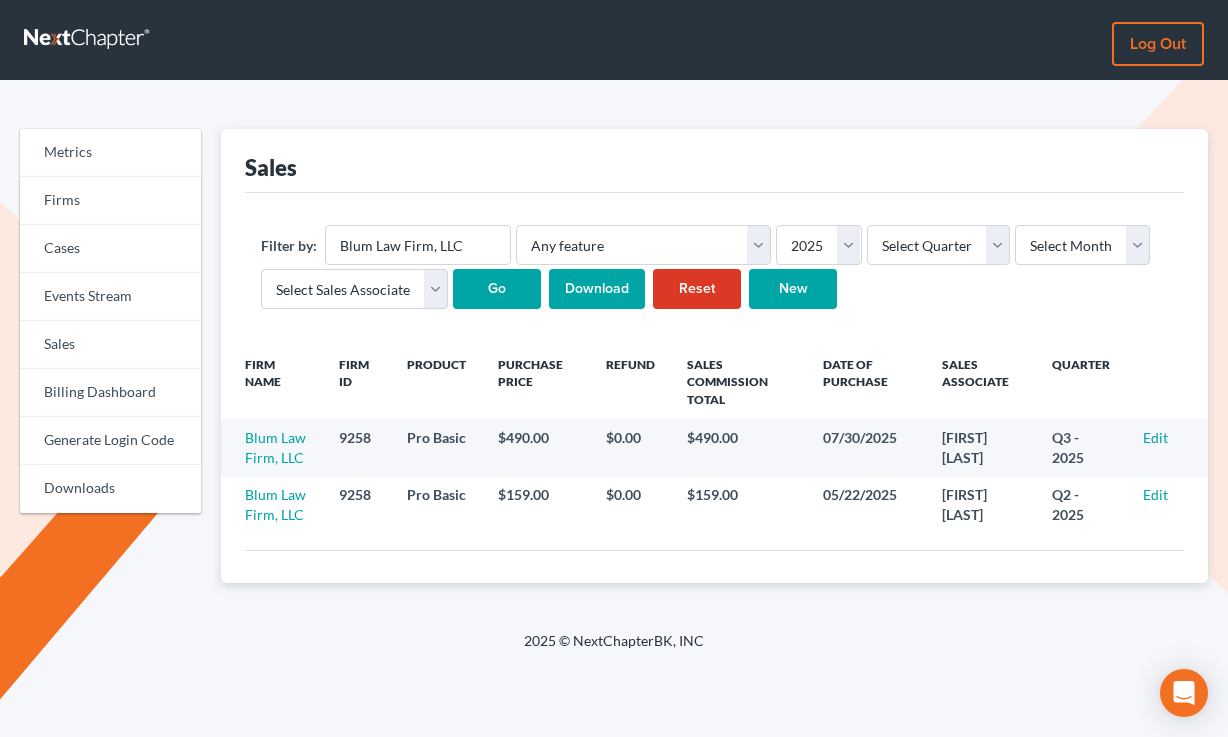 scroll, scrollTop: 0, scrollLeft: 0, axis: both 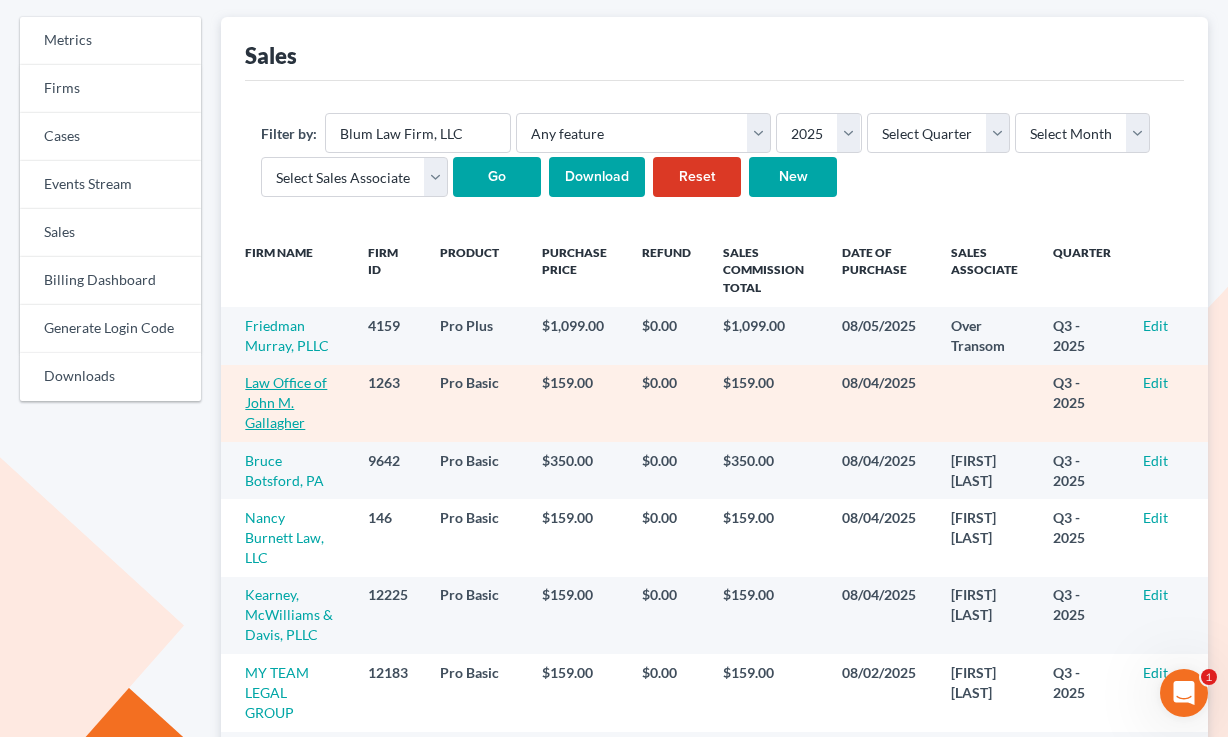 click on "Law Office of John M. Gallagher" at bounding box center (286, 402) 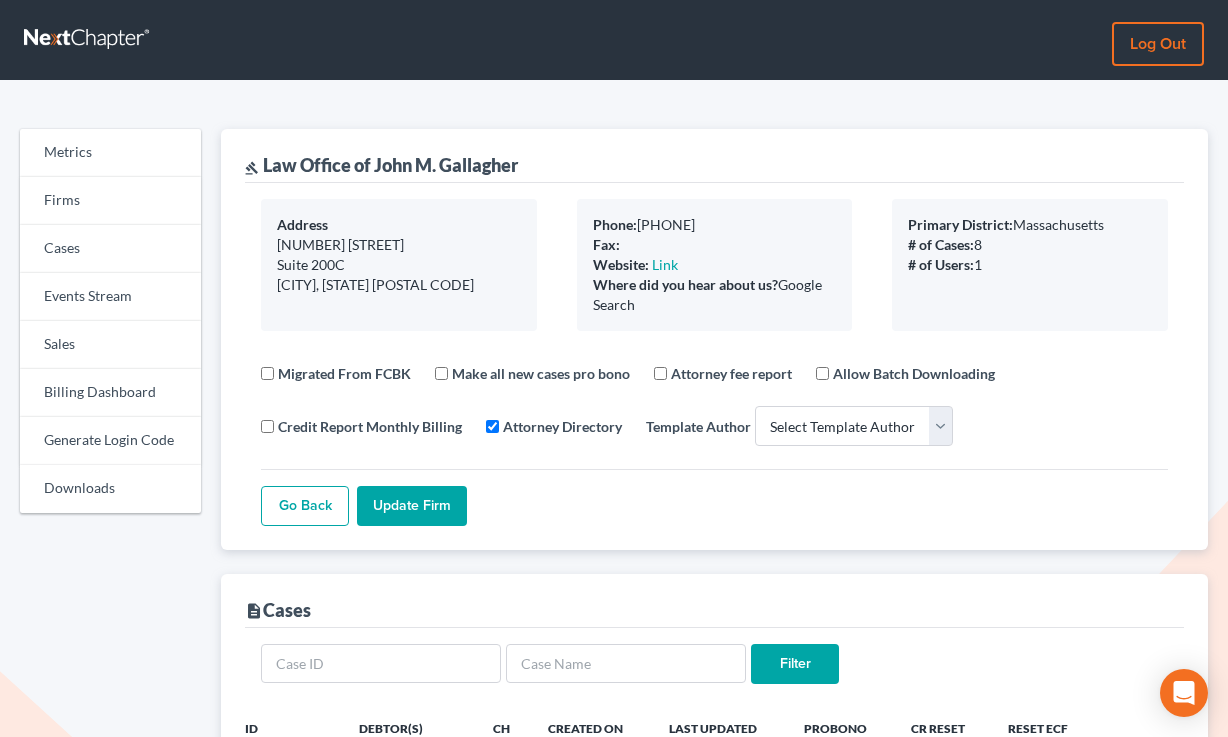 select 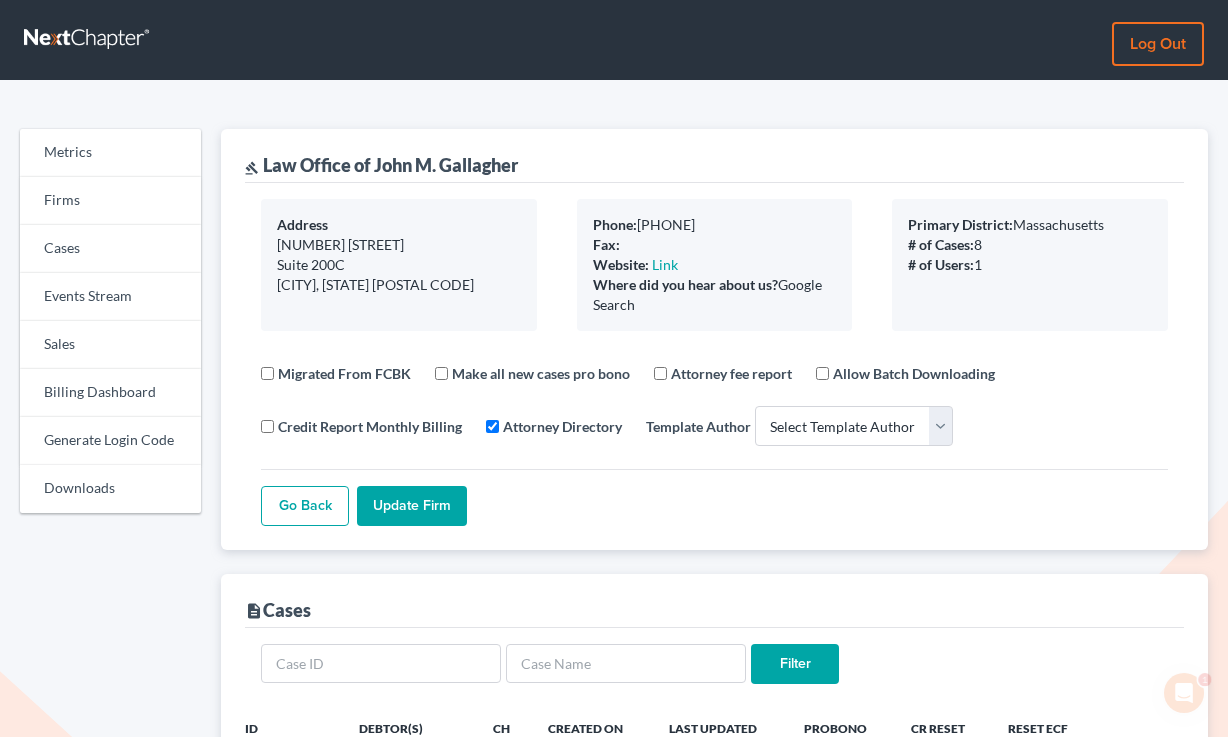 scroll, scrollTop: 0, scrollLeft: 0, axis: both 